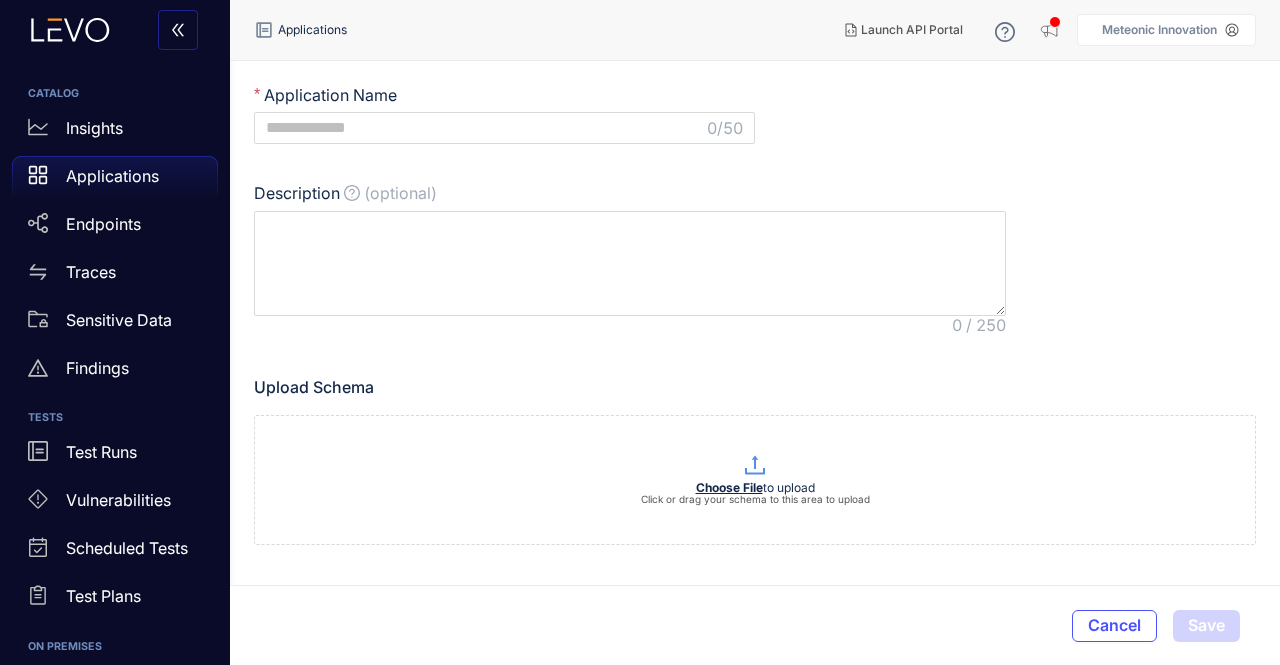 scroll, scrollTop: 0, scrollLeft: 0, axis: both 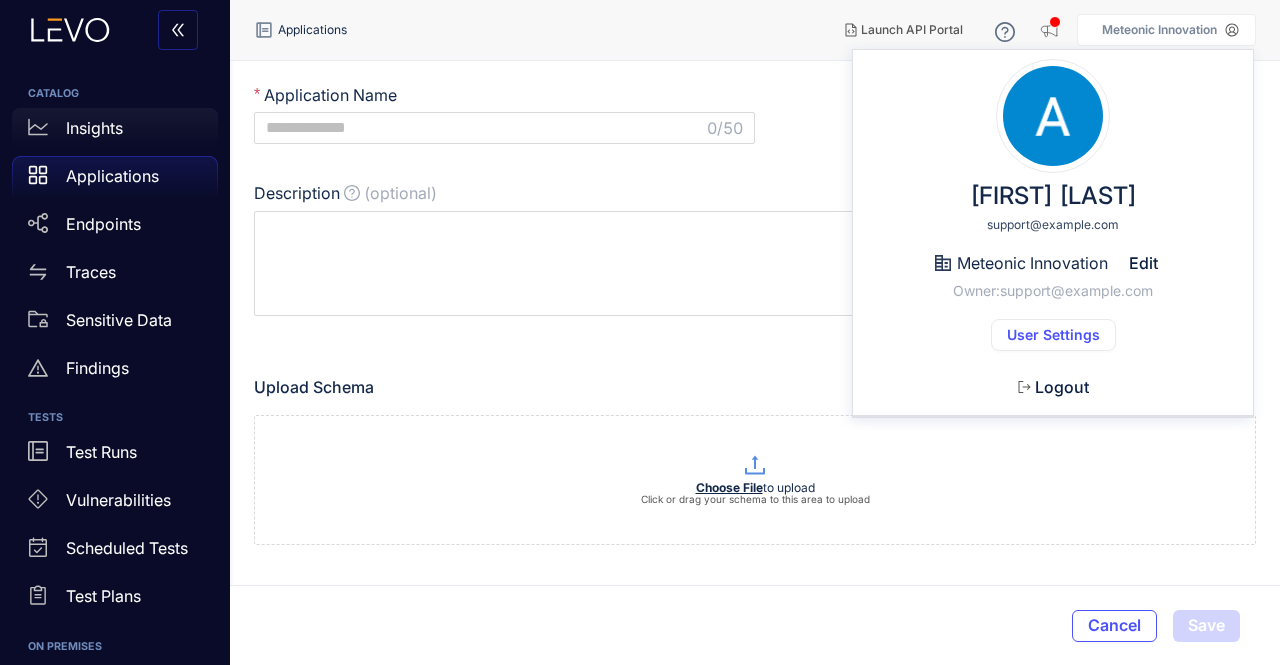 click on "Insights" at bounding box center (94, 128) 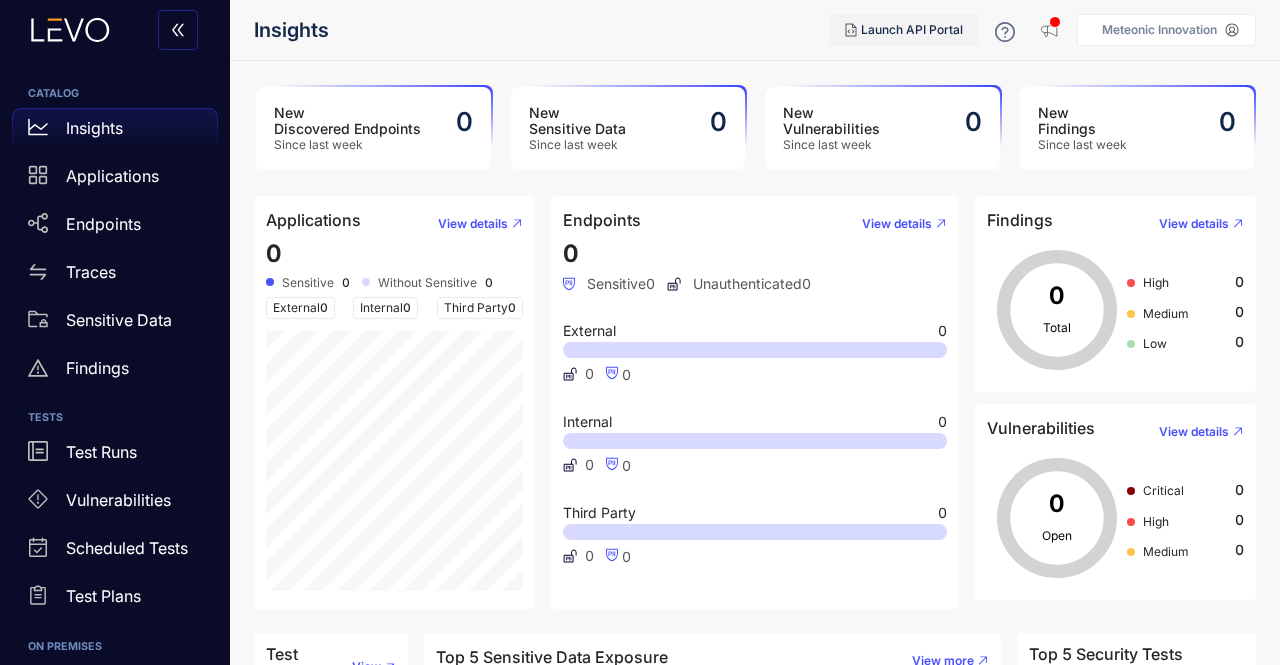 click on "Launch API Portal" at bounding box center (912, 30) 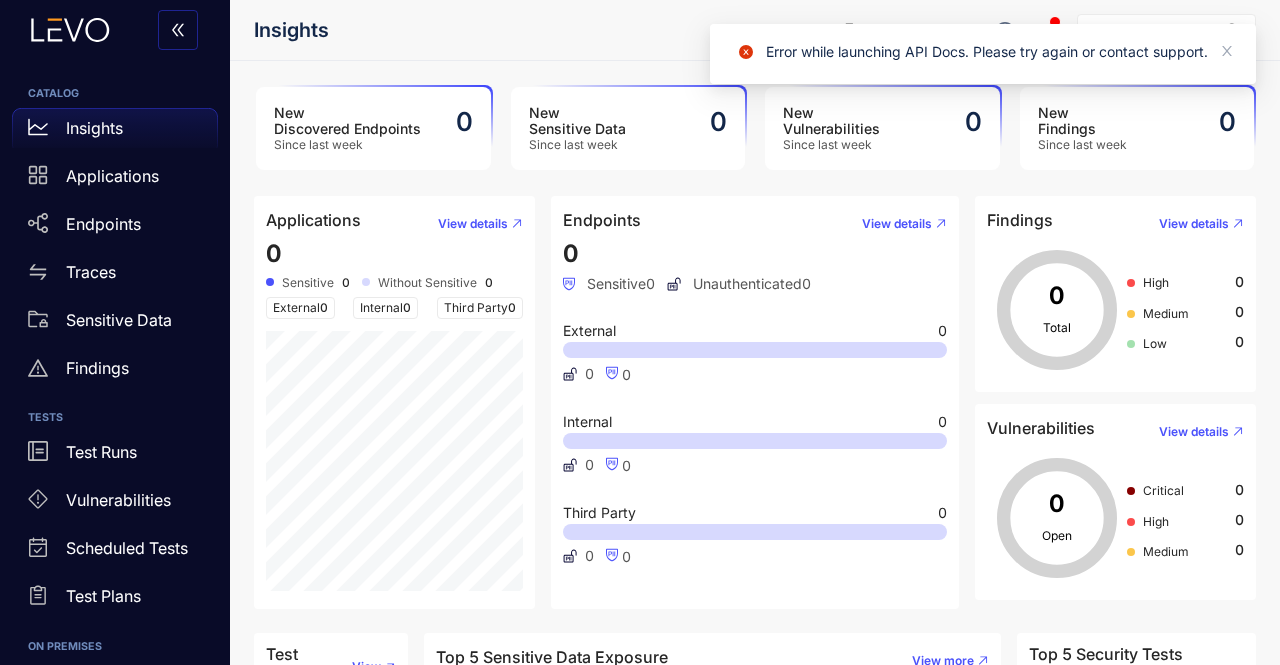 click on "Insights  Launch API Portal Meteonic Innovation Akash Singh akash@example.com Meteonic Innovation Edit Owner:  akash@example.com User Settings Logout" at bounding box center [755, 30] 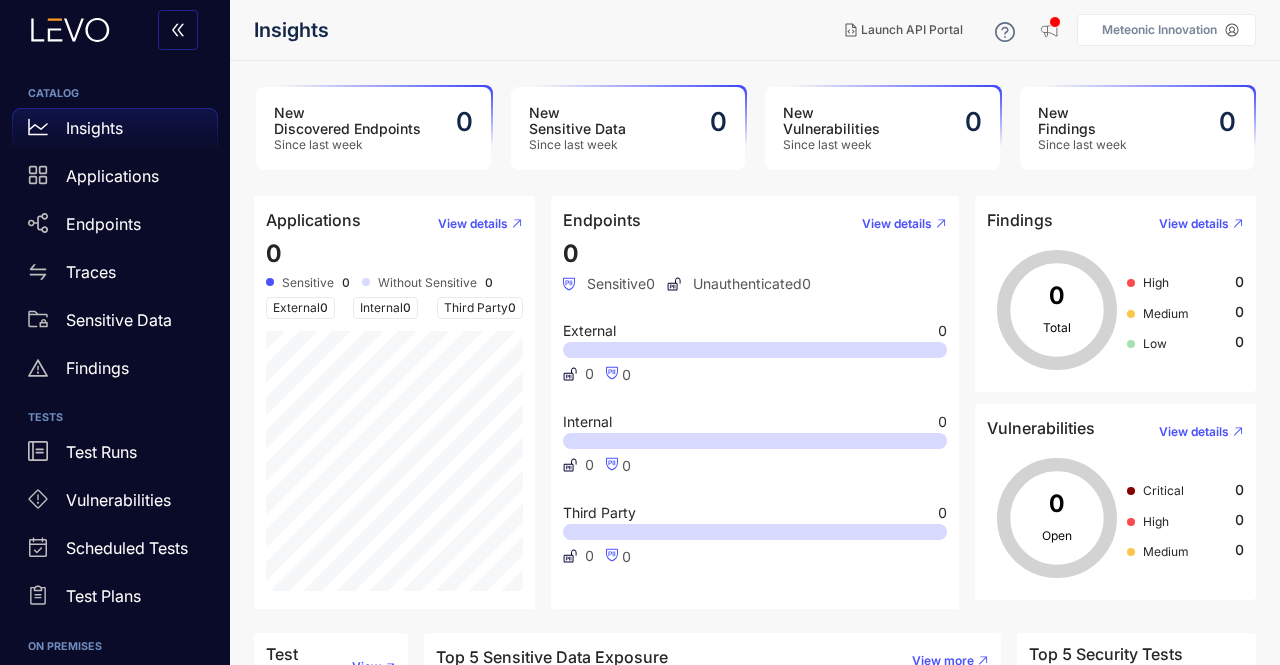 click 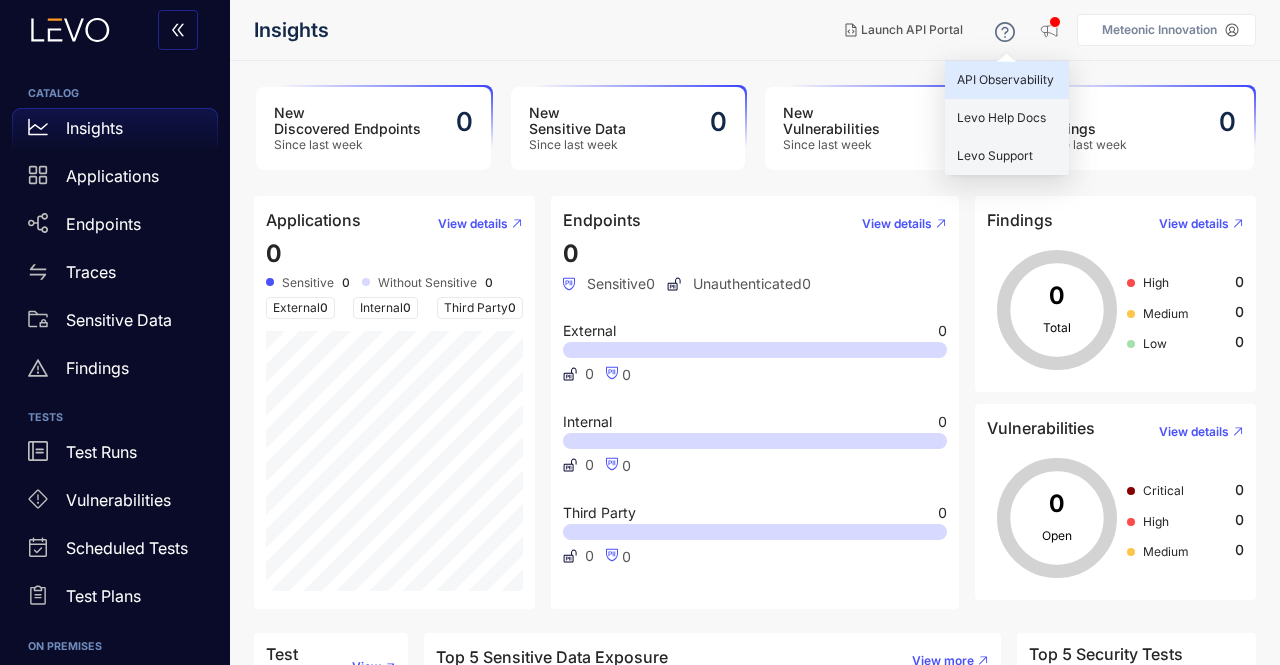 click on "API Observability" at bounding box center [1005, 79] 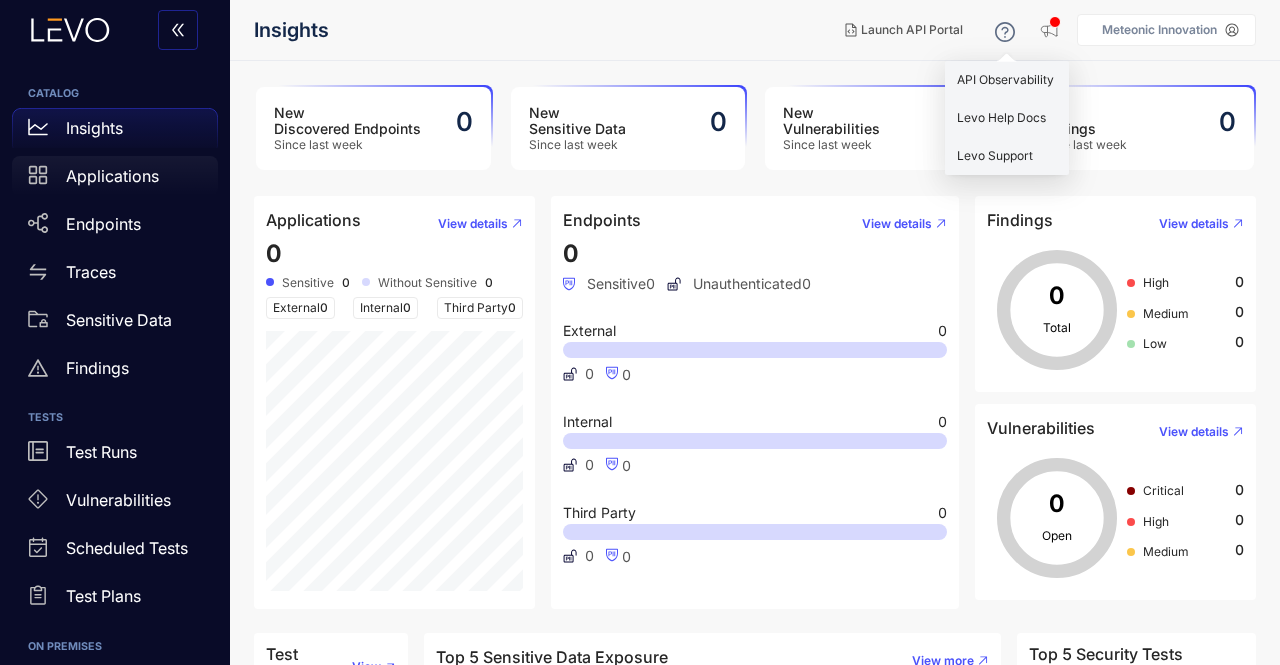 click on "Applications" at bounding box center (112, 176) 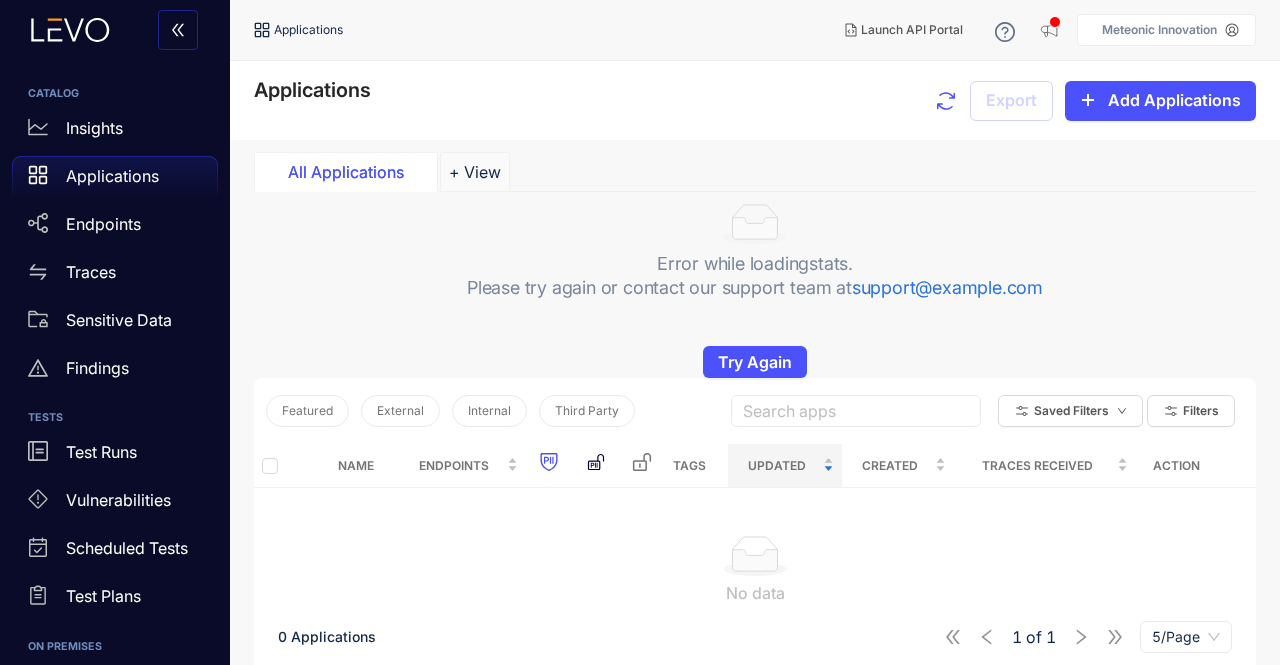 click on "Meteonic Innovation" at bounding box center [1159, 30] 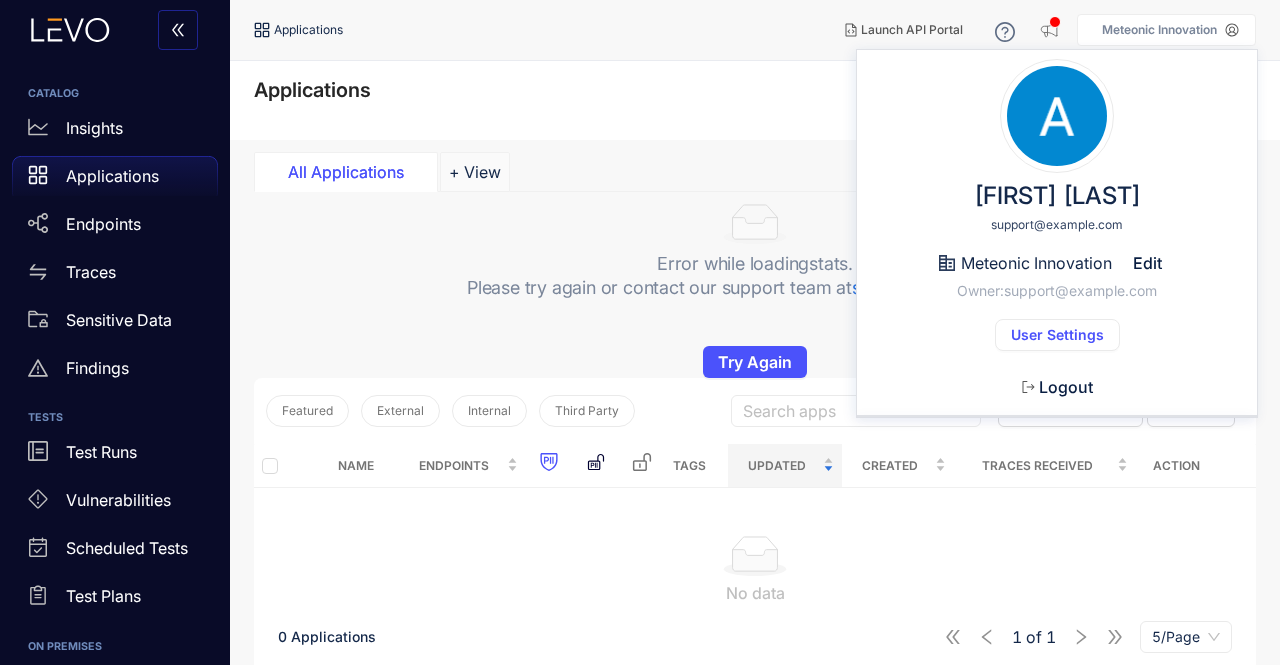 click on "Applications  Export  Add Applications" at bounding box center [755, 100] 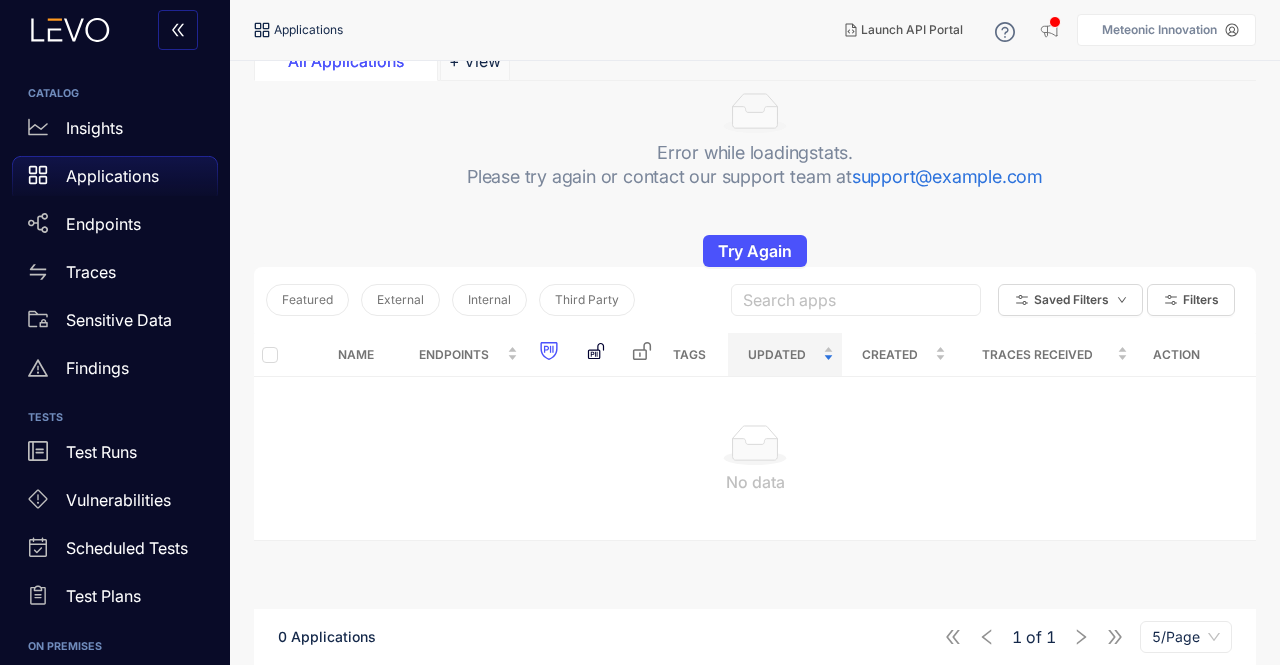scroll, scrollTop: 142, scrollLeft: 0, axis: vertical 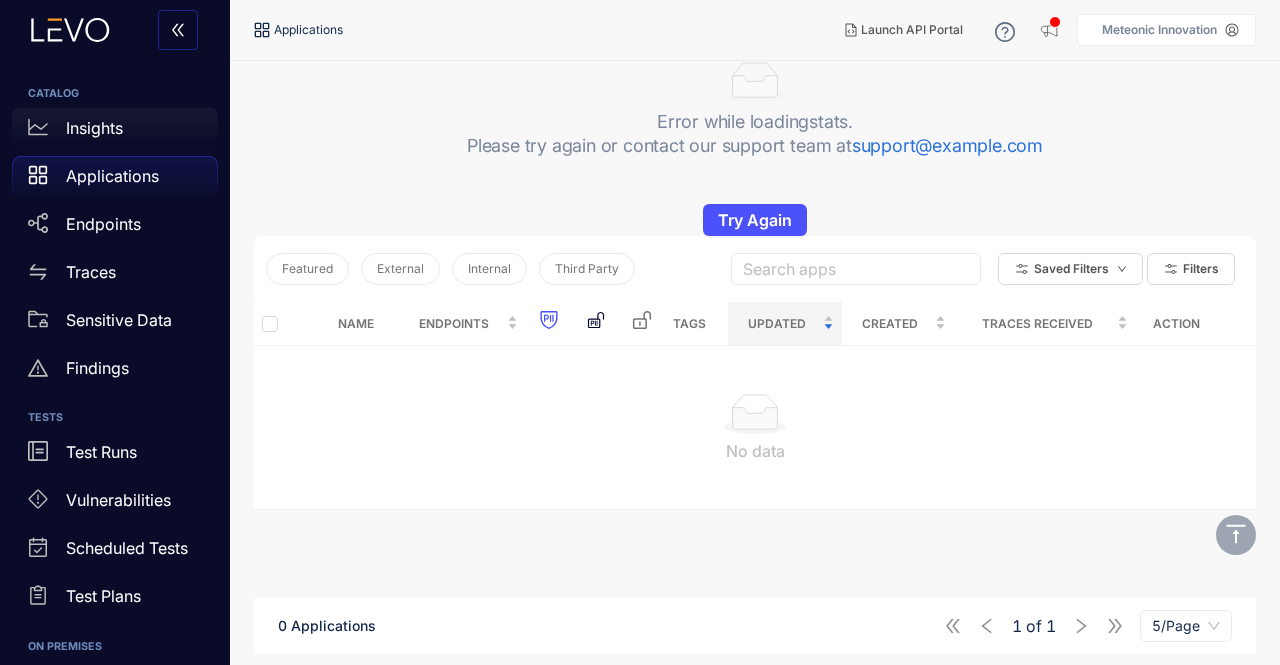 click on "Insights" at bounding box center (115, 128) 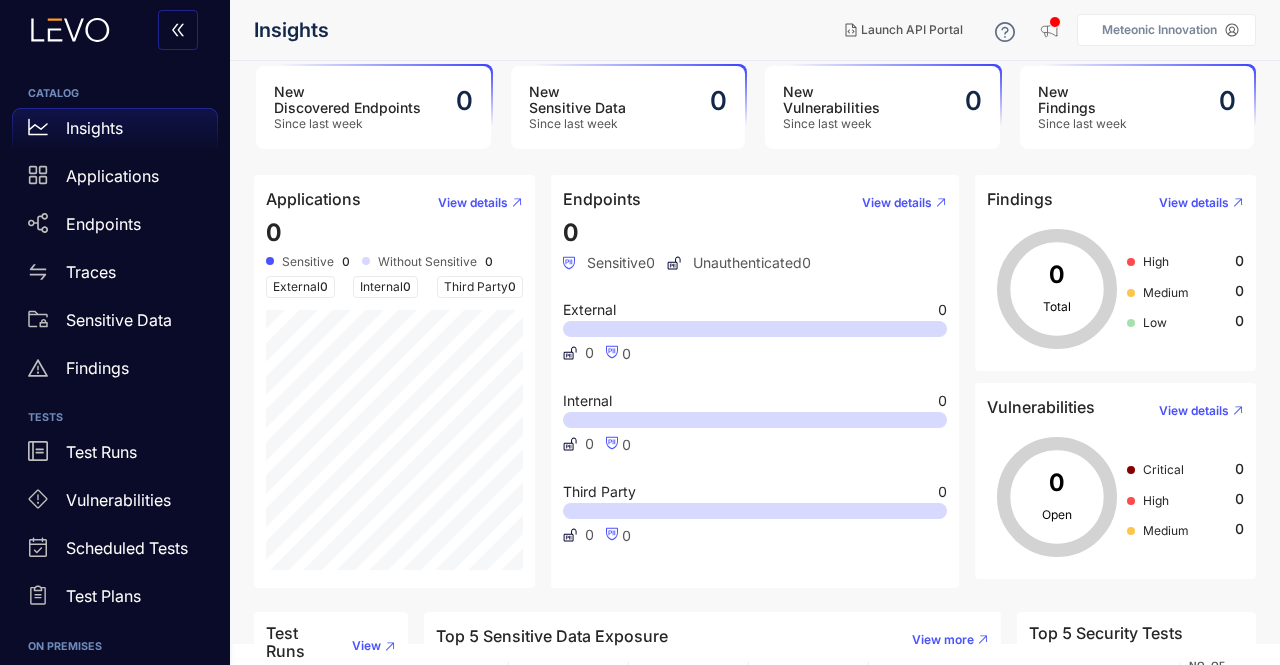 scroll, scrollTop: 0, scrollLeft: 0, axis: both 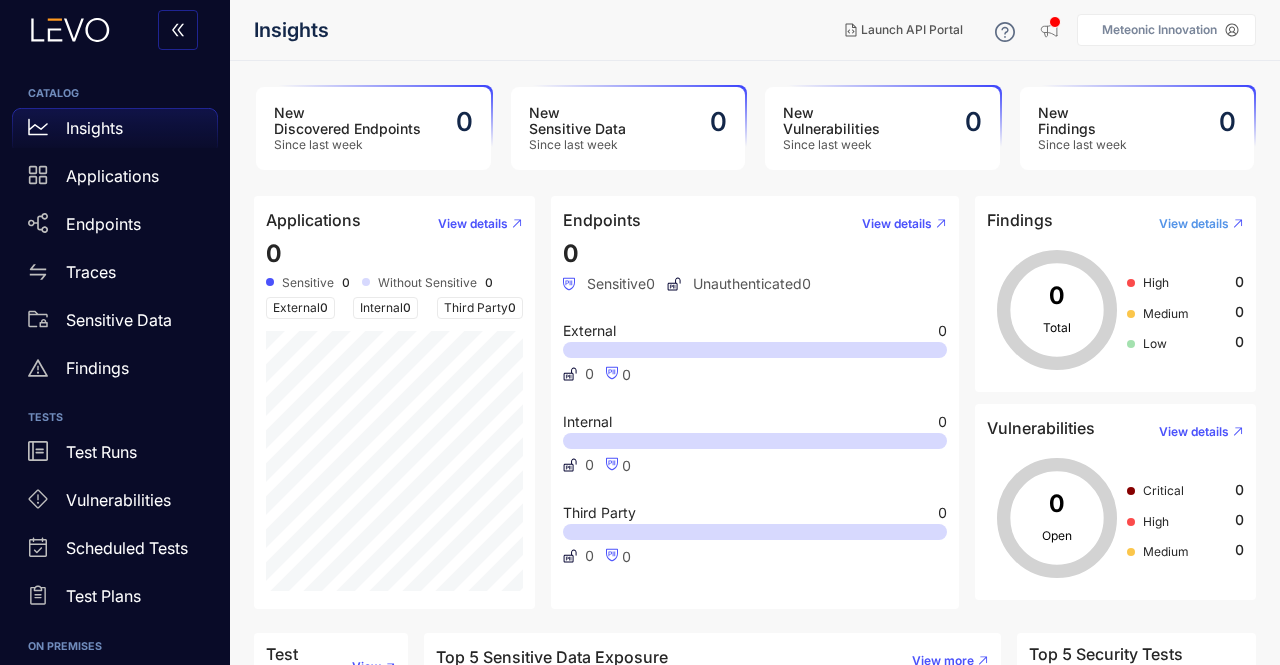 click on "View details" at bounding box center (1194, 224) 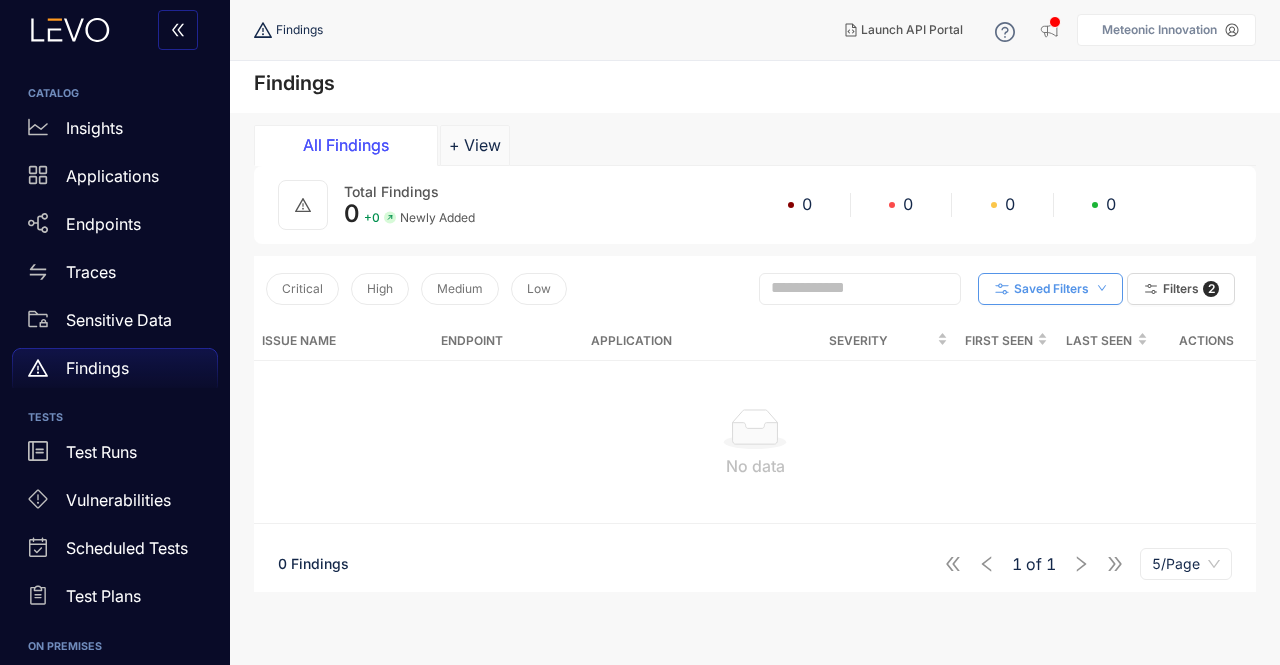 click on "Saved Filters" at bounding box center (1051, 289) 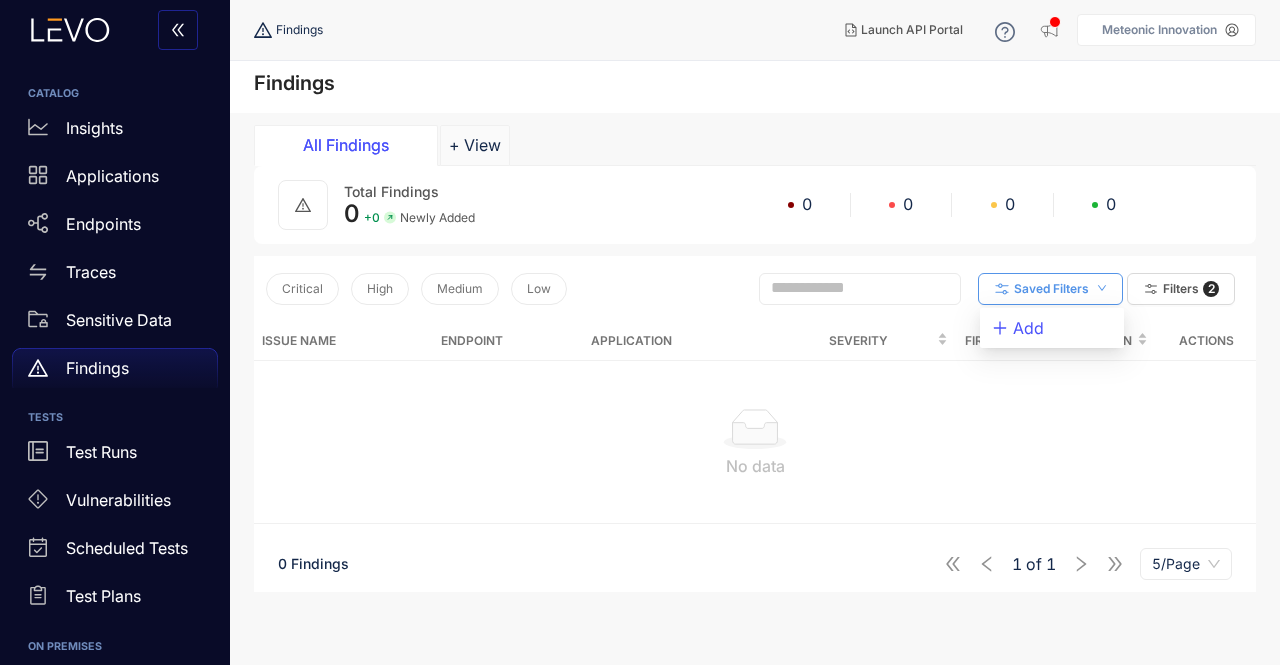 click on "Saved Filters" at bounding box center [1051, 289] 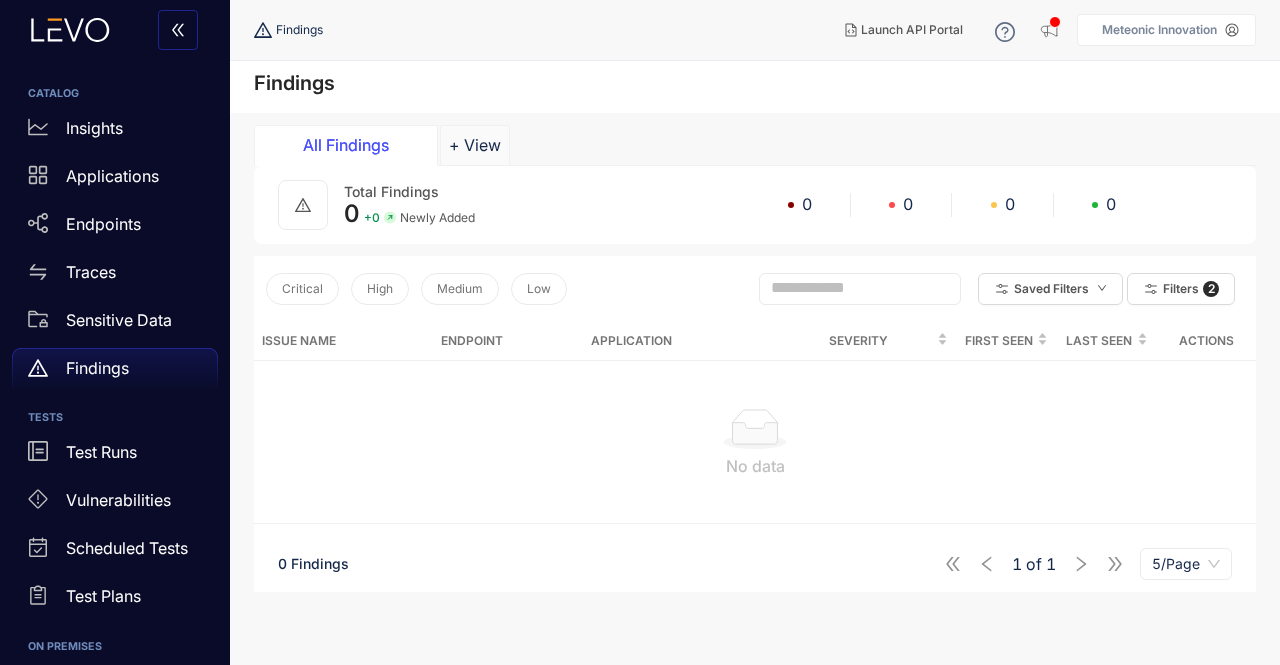click on "All Findings" at bounding box center [346, 145] 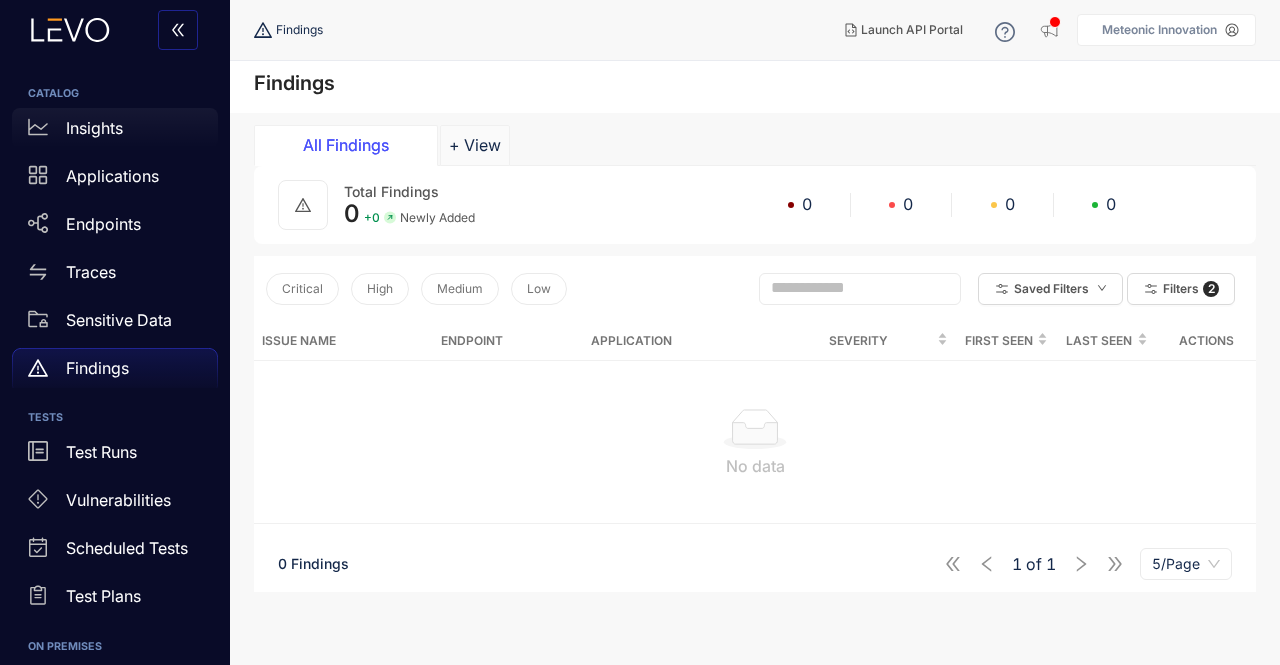 click on "Insights" at bounding box center [94, 128] 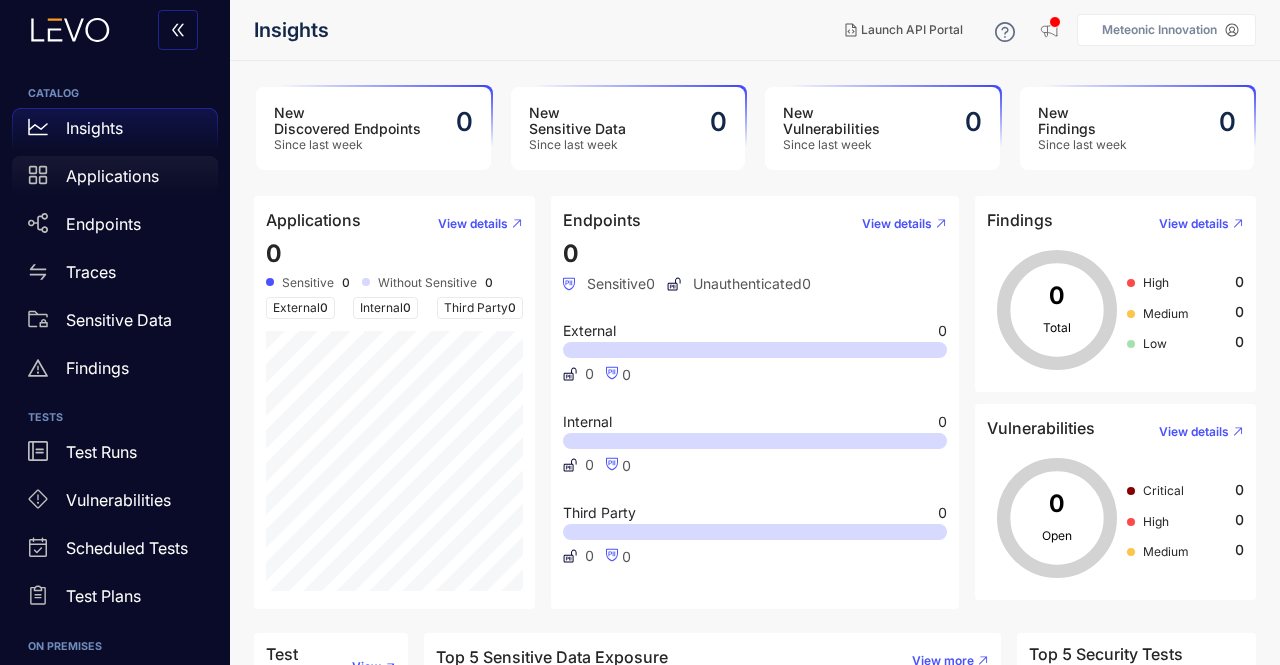 click on "Applications" at bounding box center (112, 176) 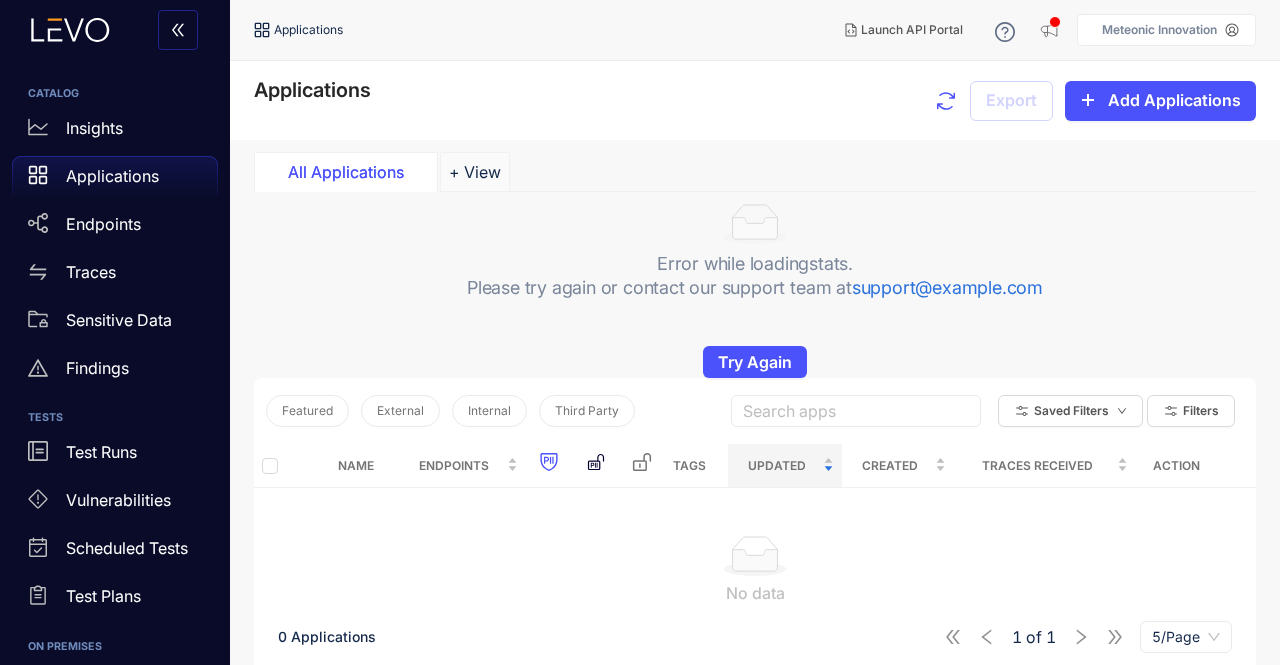 click 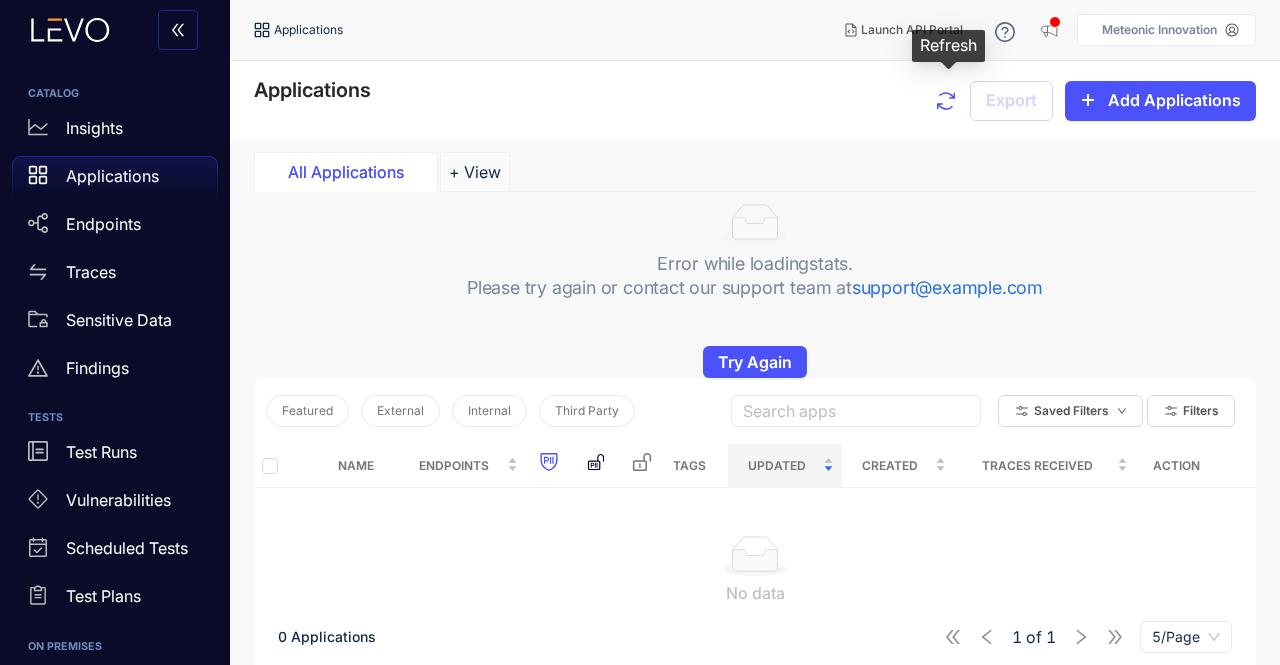 click 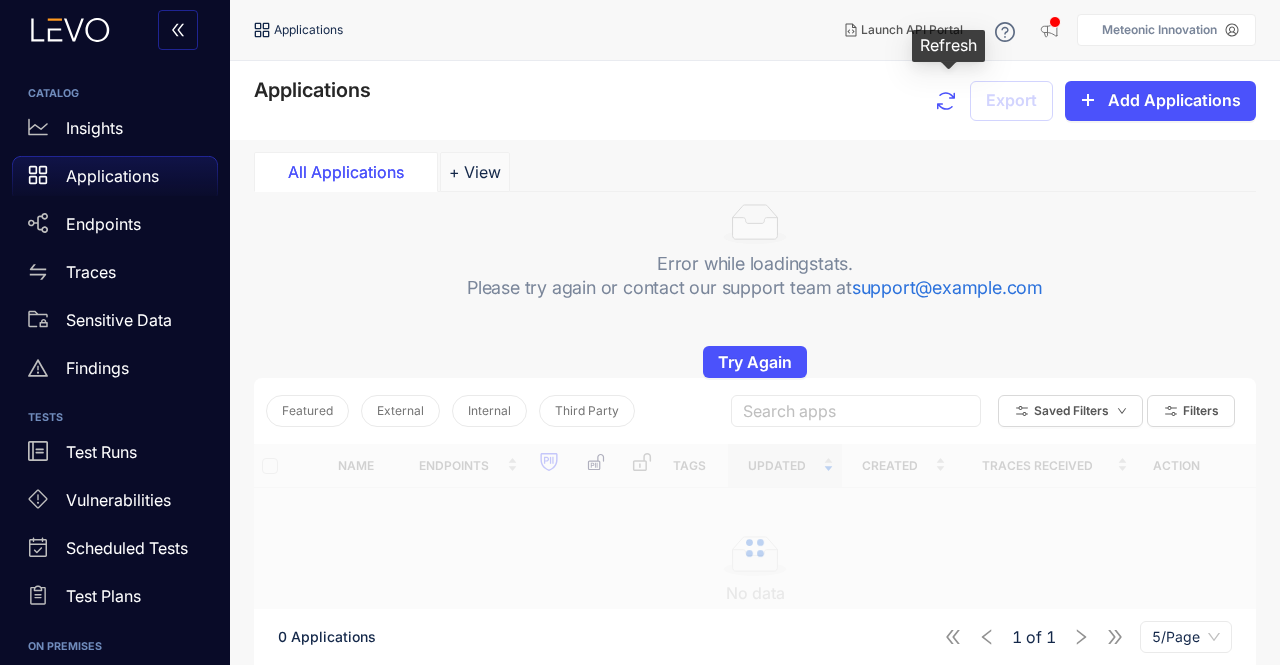 click 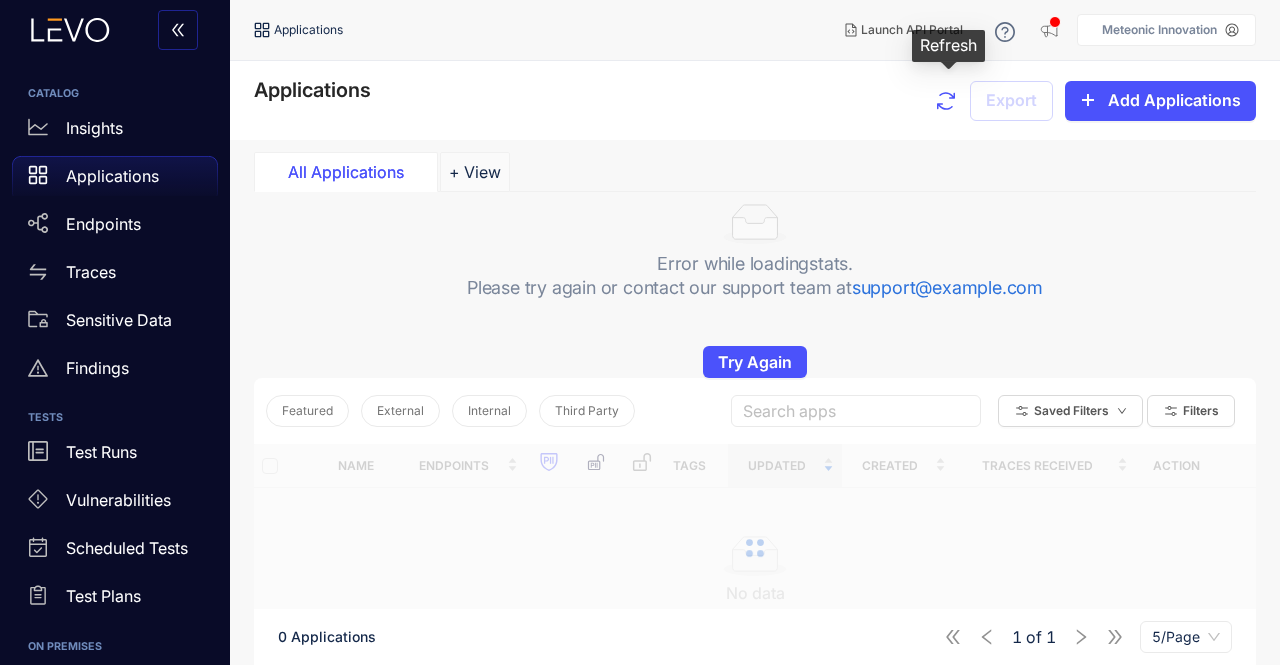 click 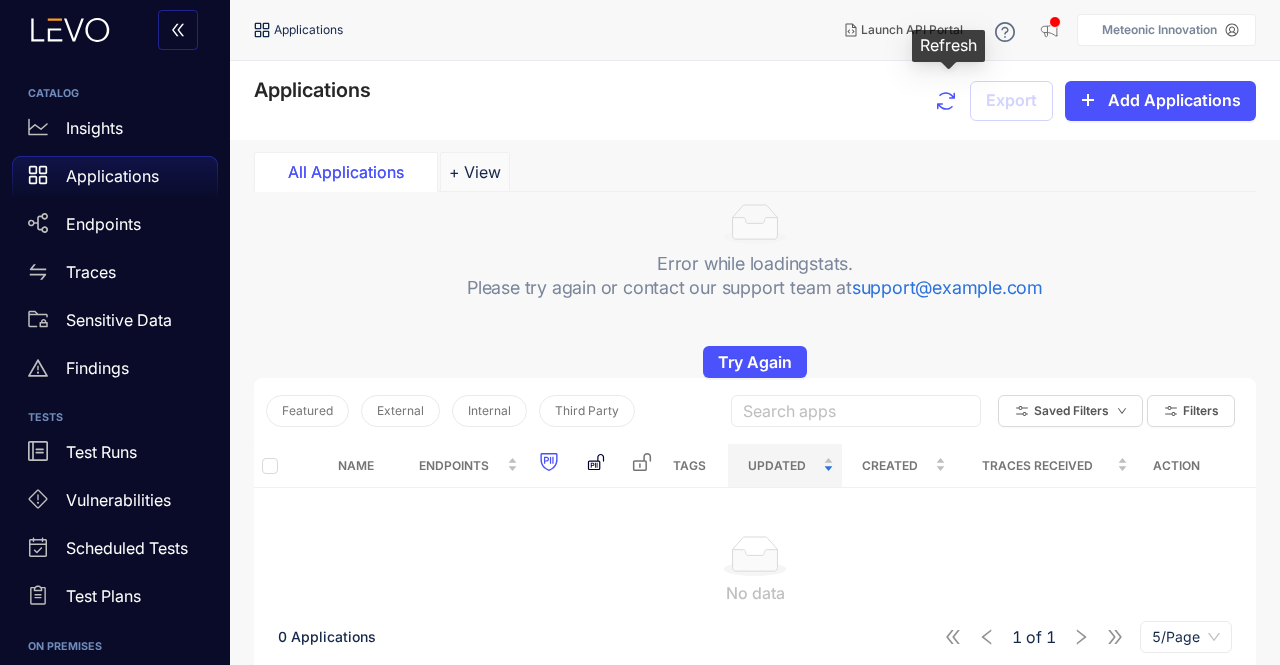 click 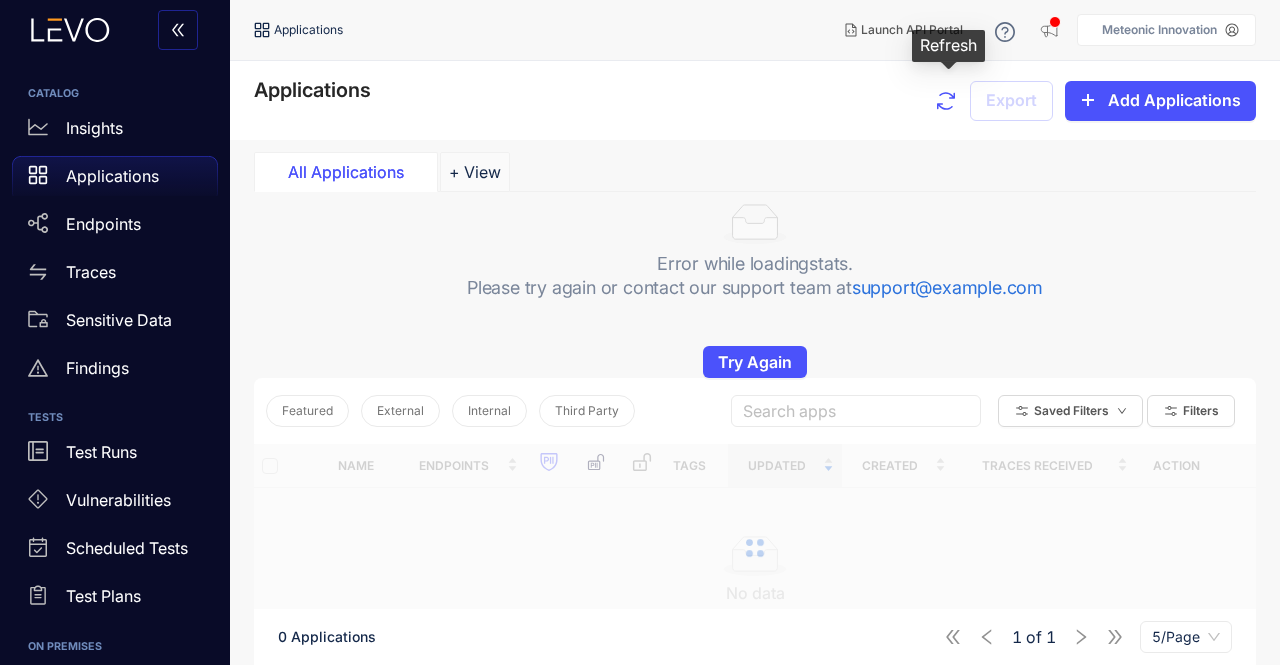 click 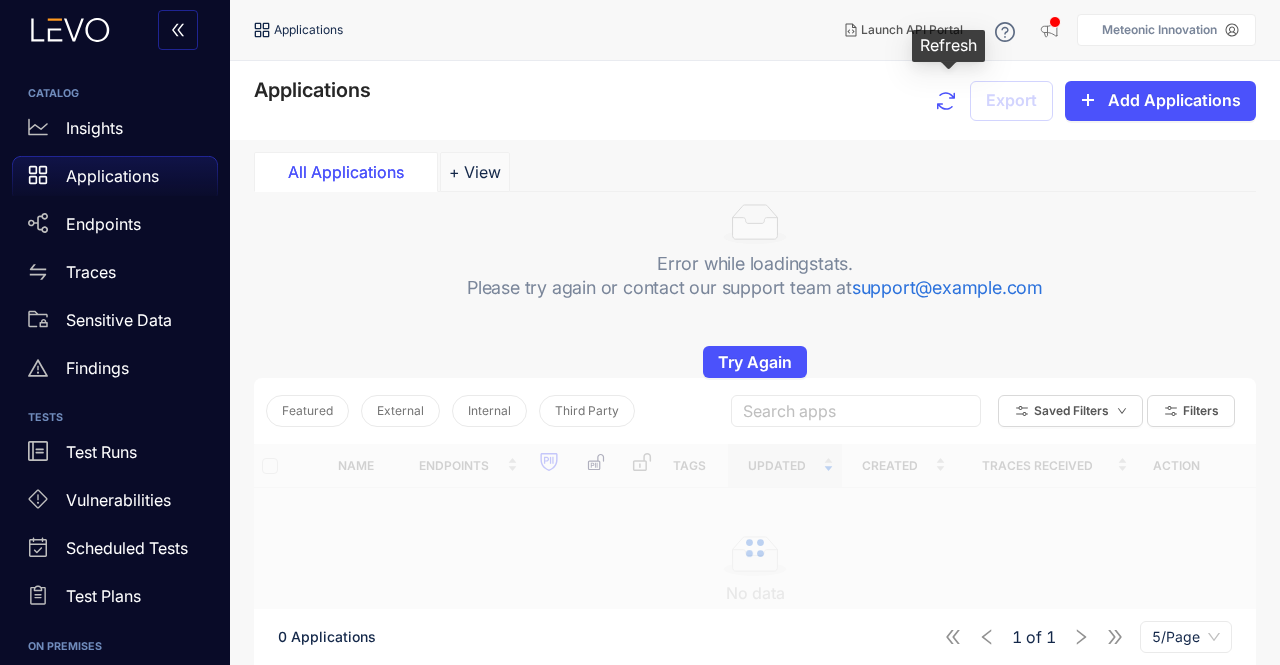 click 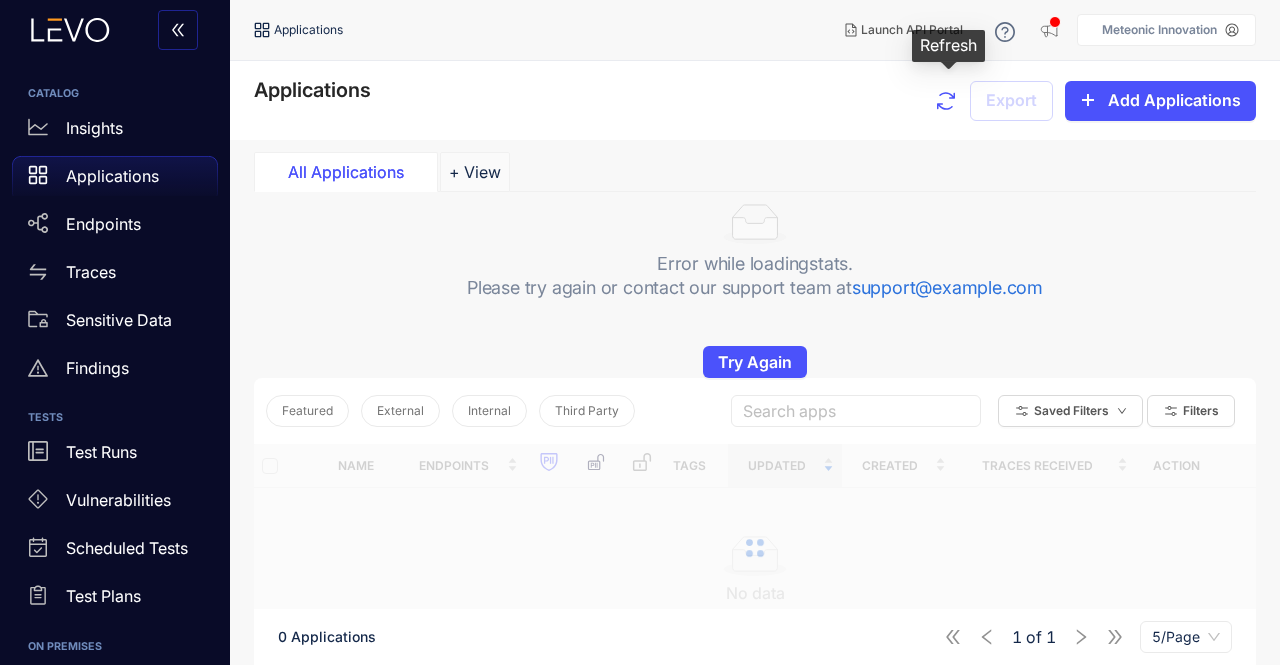 click 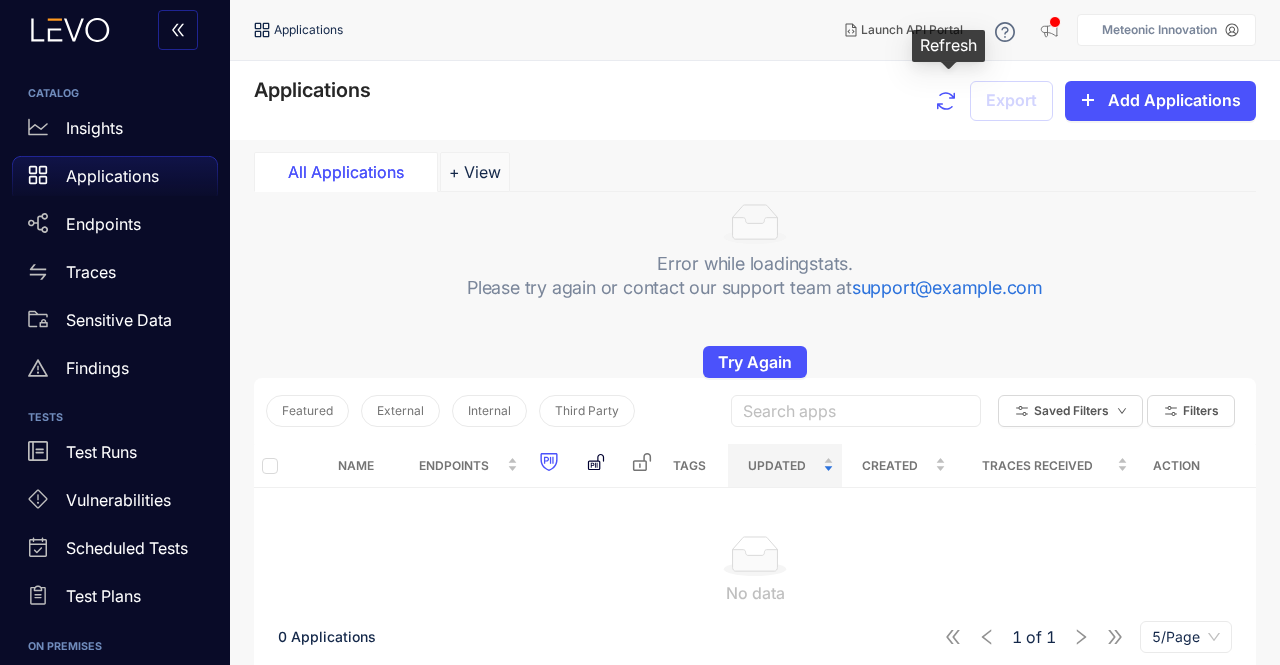click 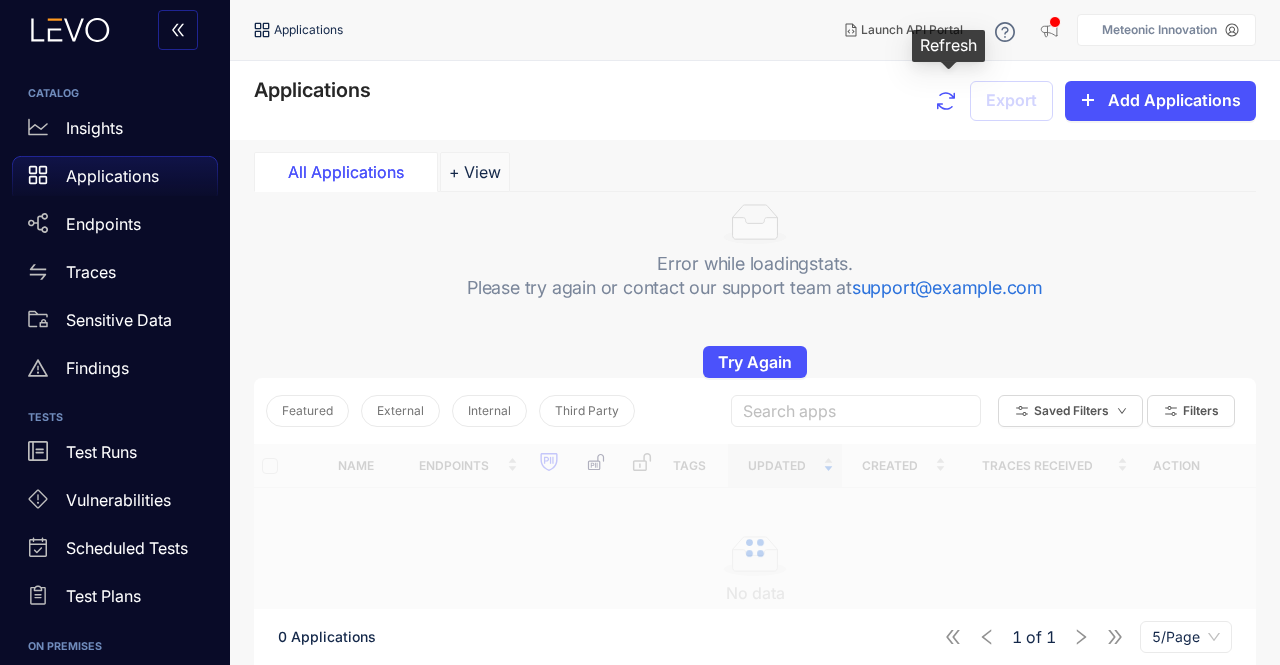 click 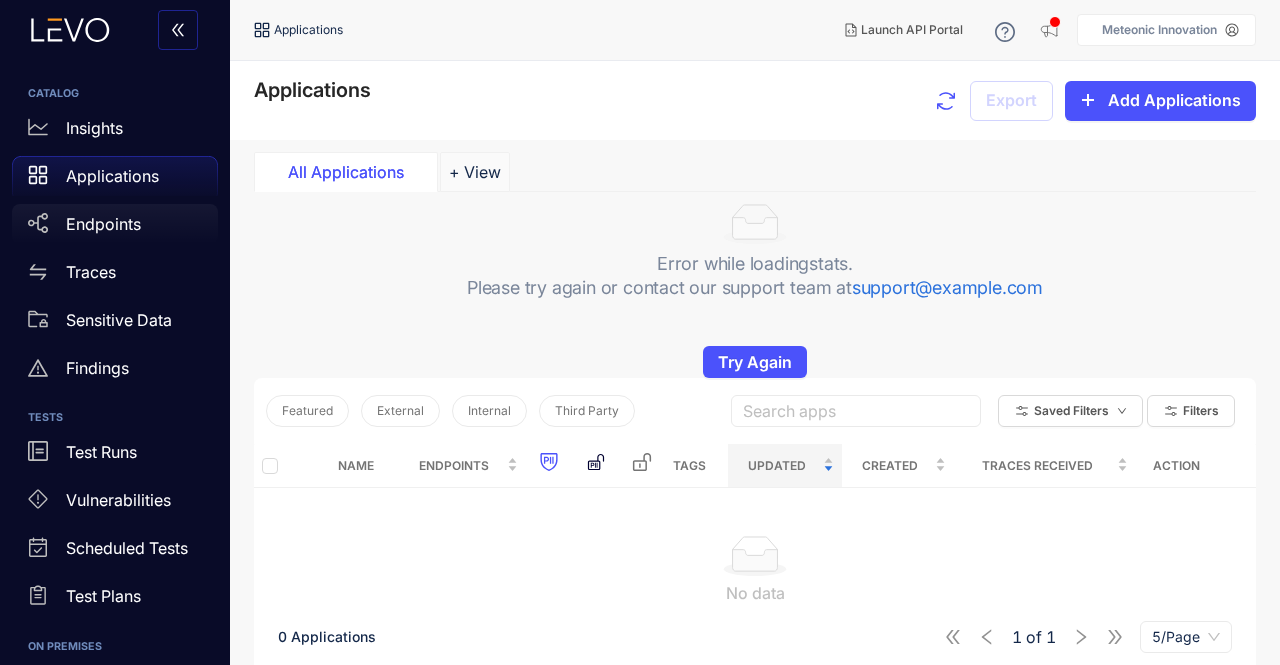 click on "Endpoints" at bounding box center [103, 224] 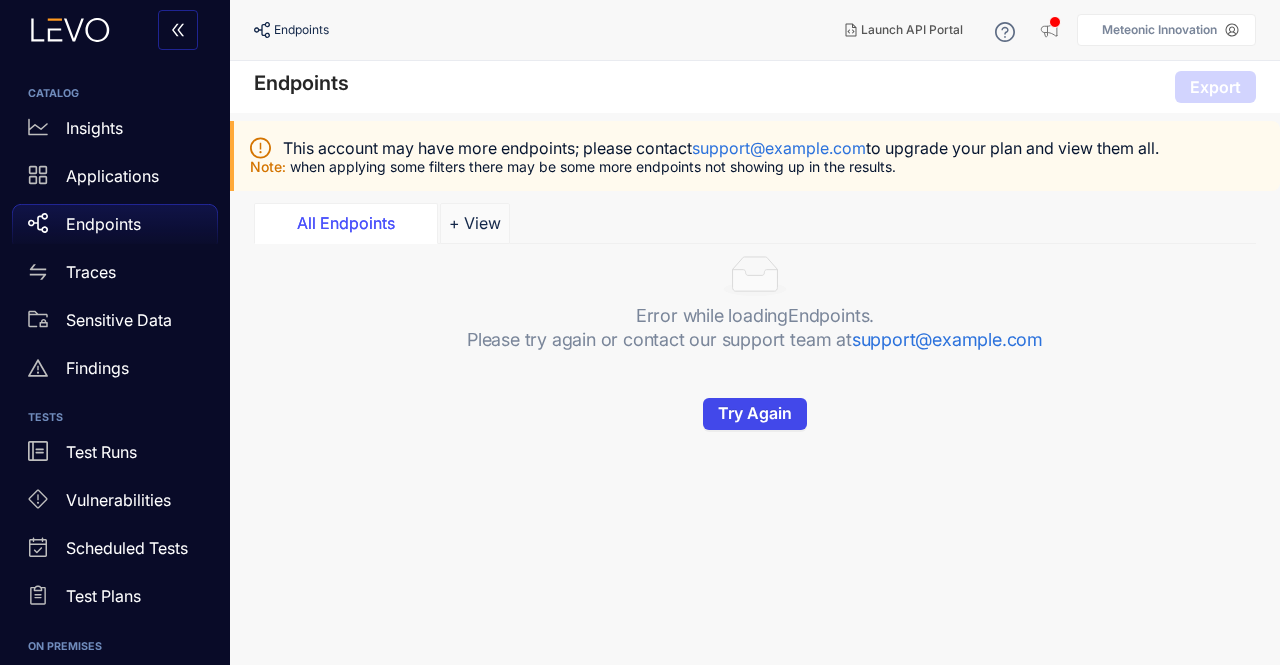 click on "Try Again" at bounding box center [755, 413] 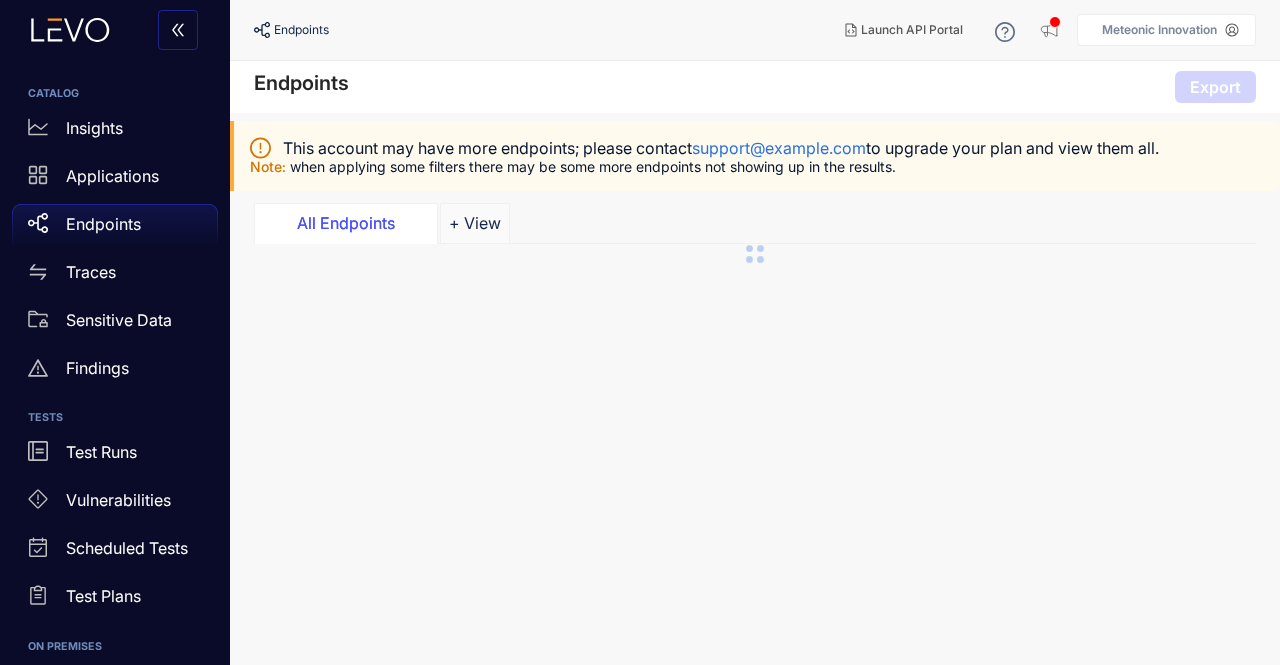 click on "Endpoints Export This account may have more endpoints; please contact   support@example.com  to upgrade your plan and view them all. Note: when applying some filters there may be some more endpoints not showing up in the results. All Endpoints + View" at bounding box center (755, 363) 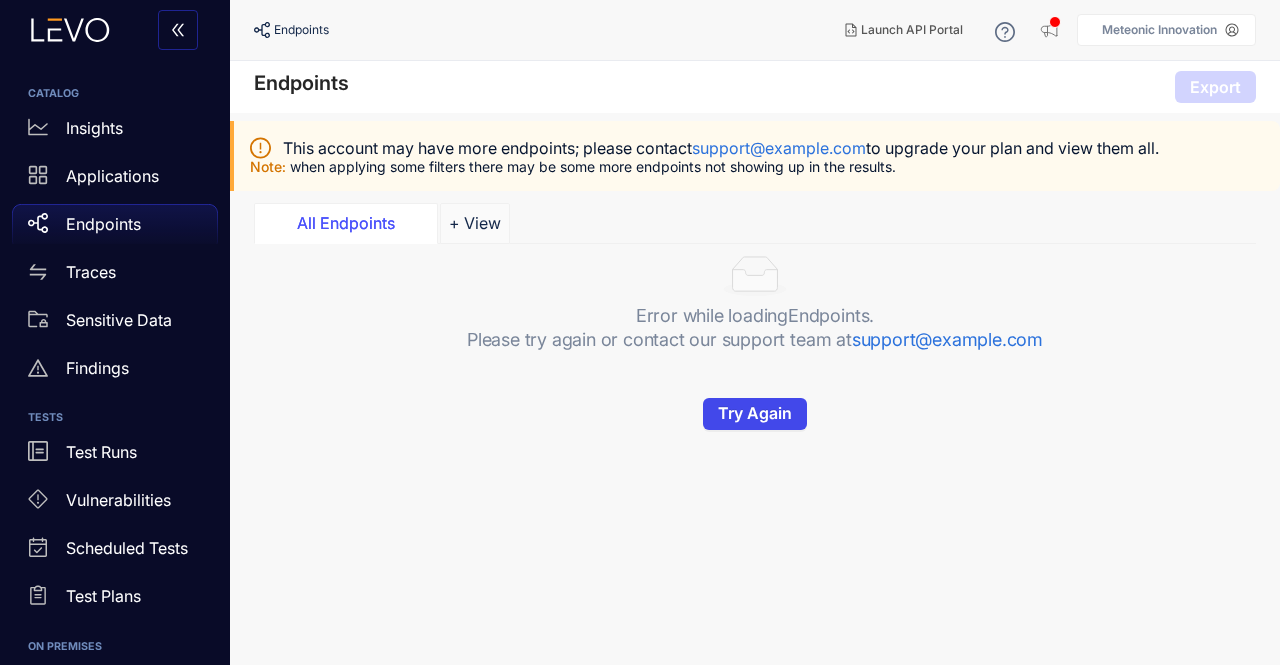click on "Try Again" at bounding box center [755, 413] 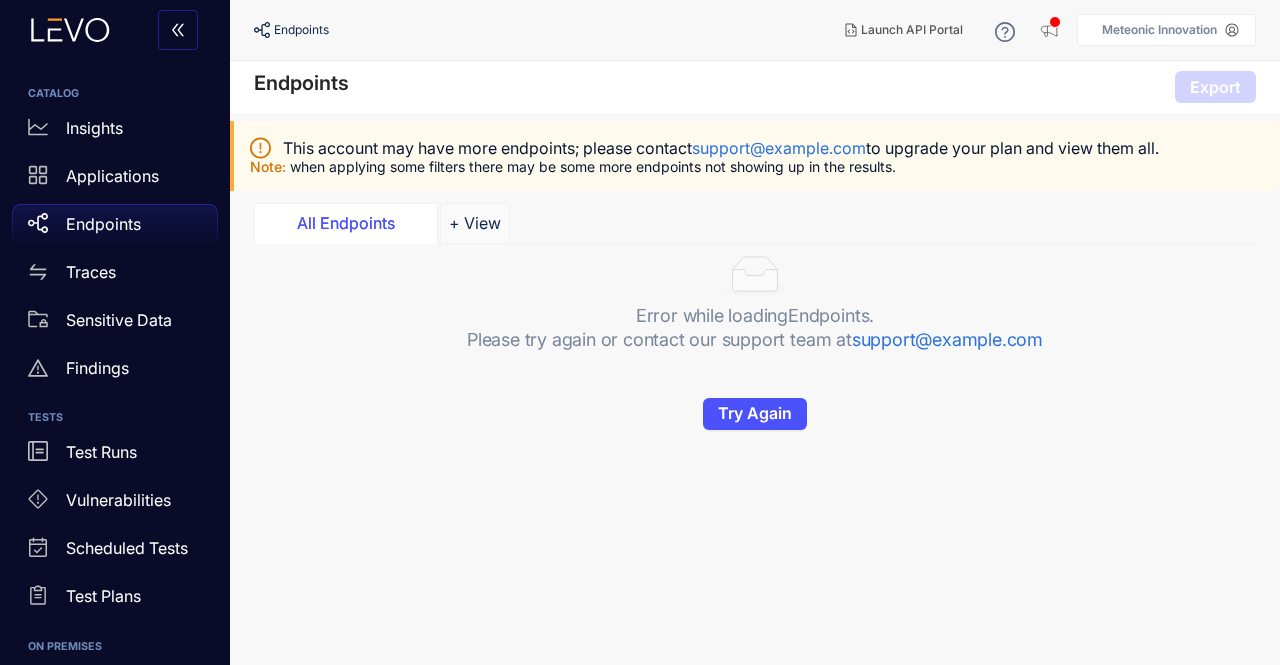 click on "Endpoints Export This account may have more endpoints; please contact   support@example.com  to upgrade your plan and view them all. Note: when applying some filters there may be some more endpoints not showing up in the results. All Endpoints + View Error while loading  Endpoints .  Please try again or contact our support team at  support@example.com  Try Again" at bounding box center (755, 363) 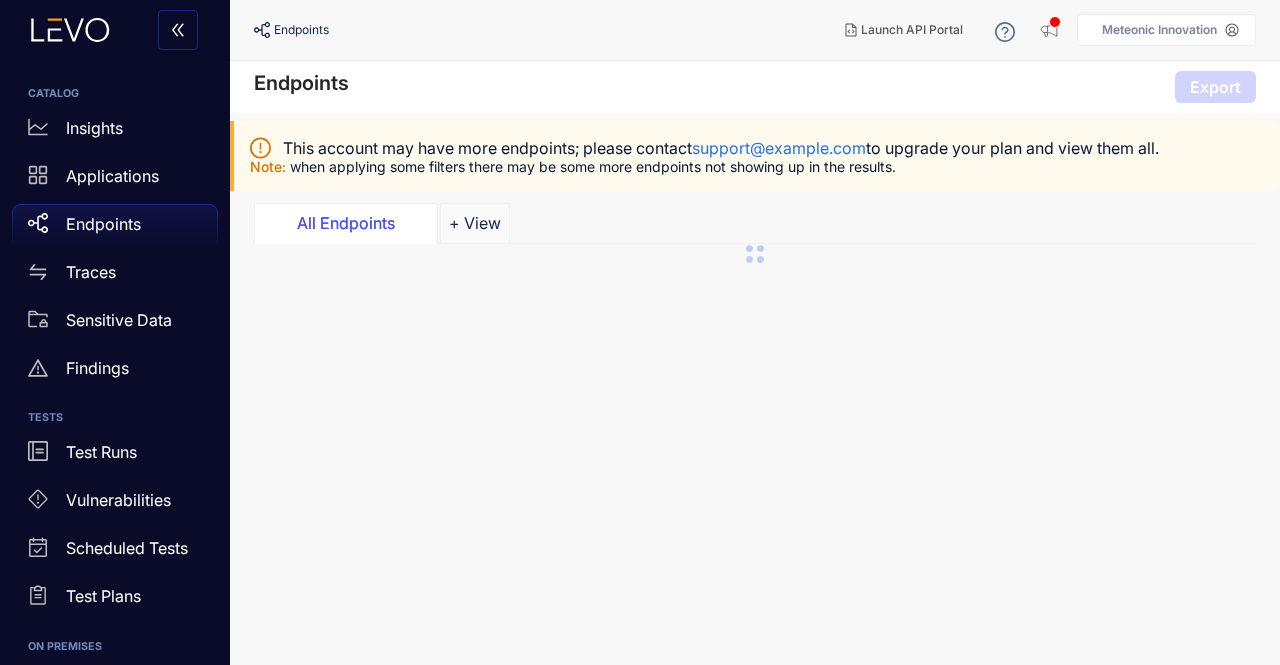click on "Endpoints Export This account may have more endpoints; please contact   support@example.com  to upgrade your plan and view them all. Note: when applying some filters there may be some more endpoints not showing up in the results. All Endpoints + View" at bounding box center (755, 363) 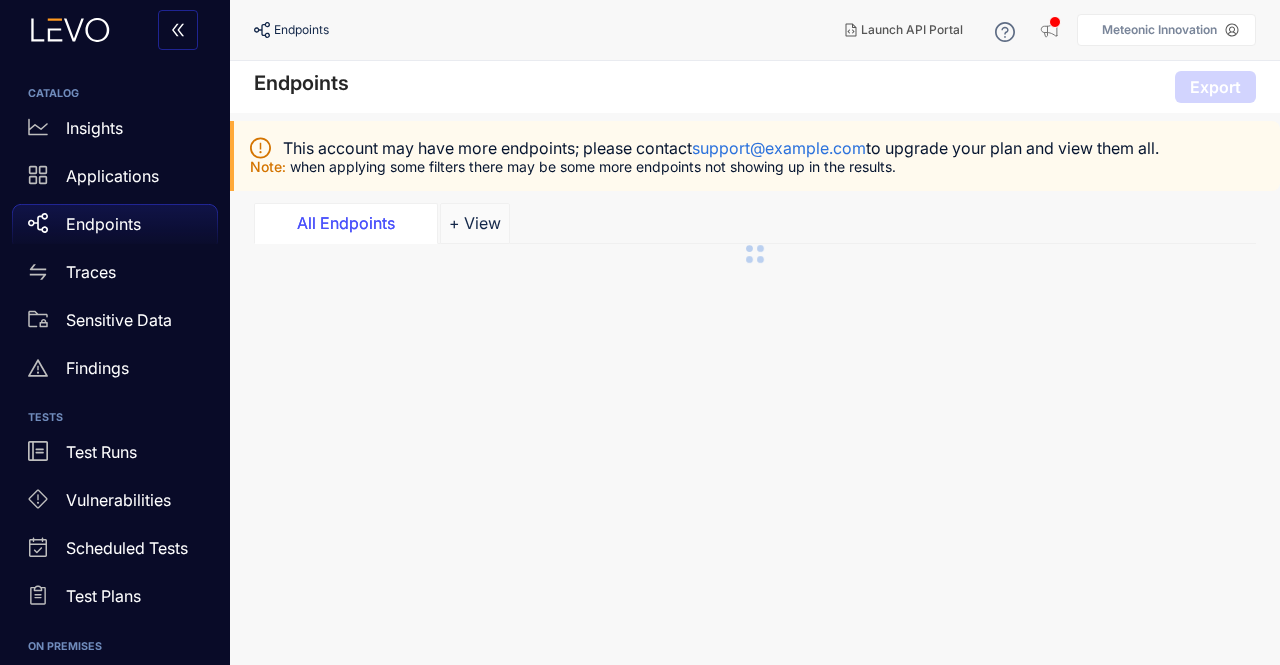 click on "Endpoints Export This account may have more endpoints; please contact   support@example.com  to upgrade your plan and view them all. Note: when applying some filters there may be some more endpoints not showing up in the results. All Endpoints + View" at bounding box center [755, 363] 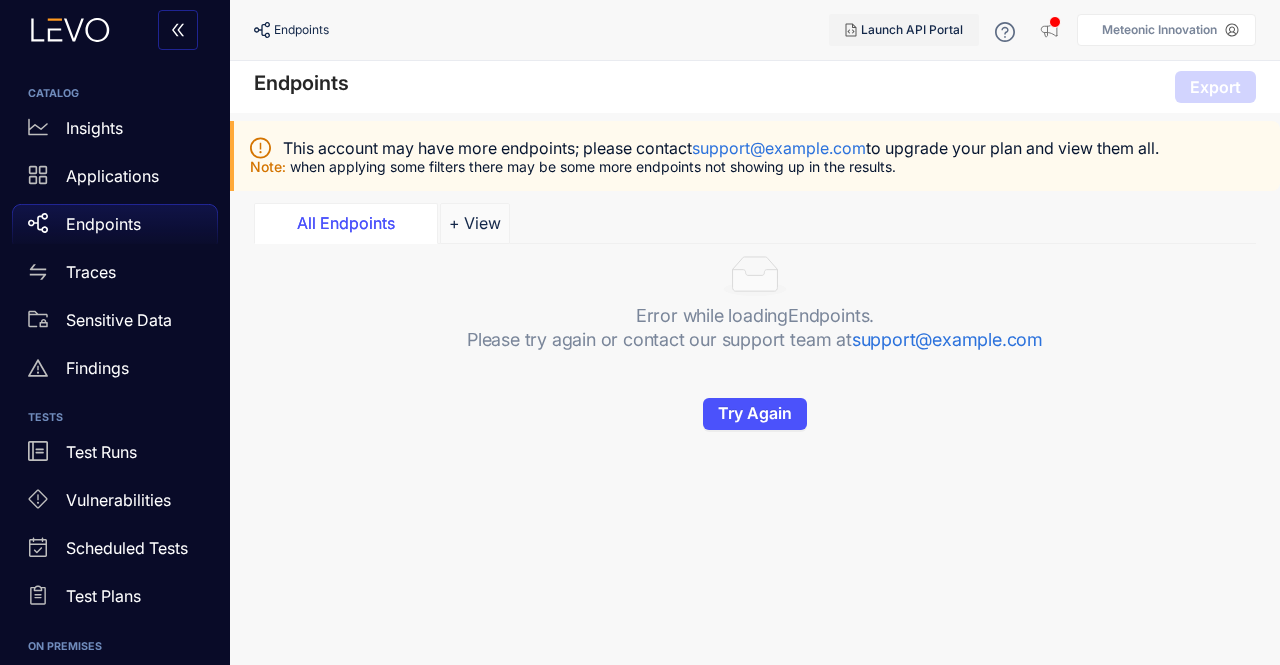 click on "Launch API Portal" at bounding box center (912, 30) 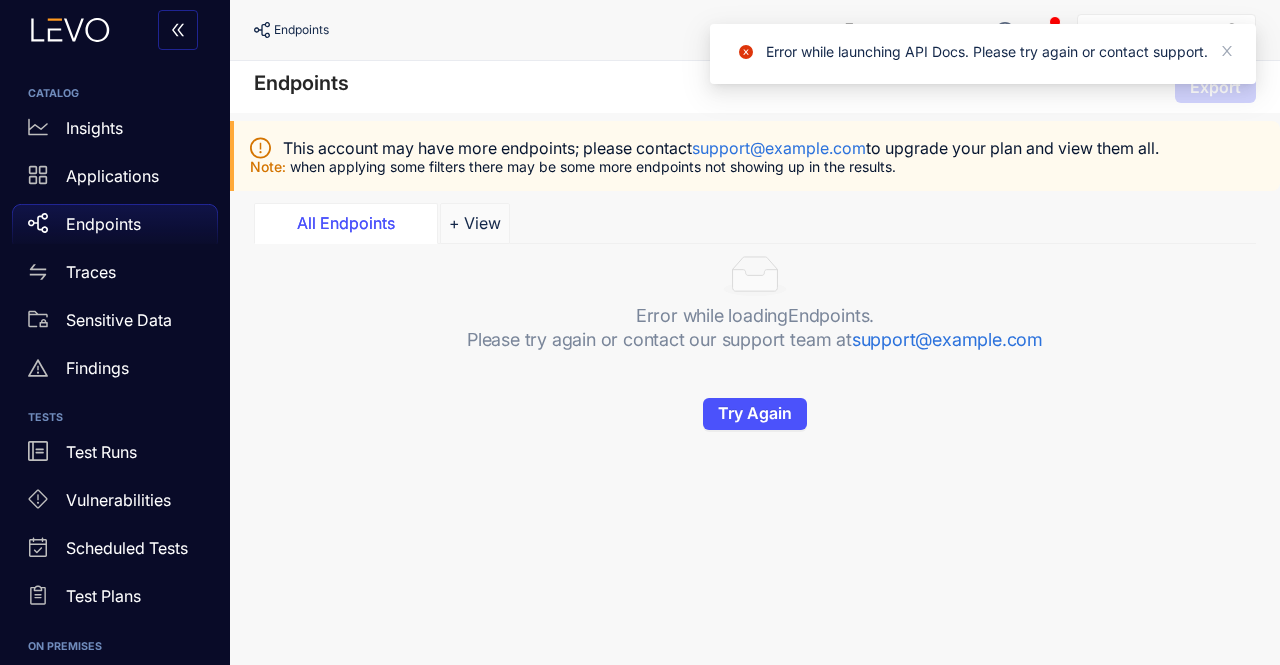 click on "Error while launching API Docs. Please try again or contact support." at bounding box center (983, 54) 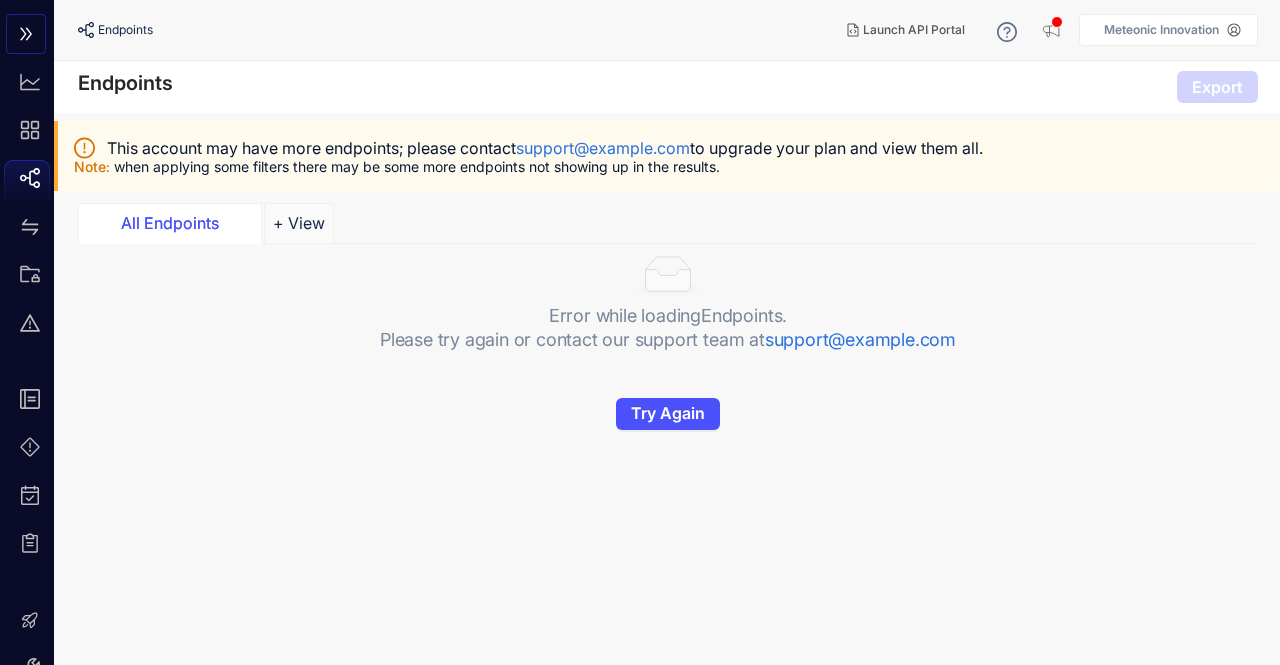 click at bounding box center [26, 35] 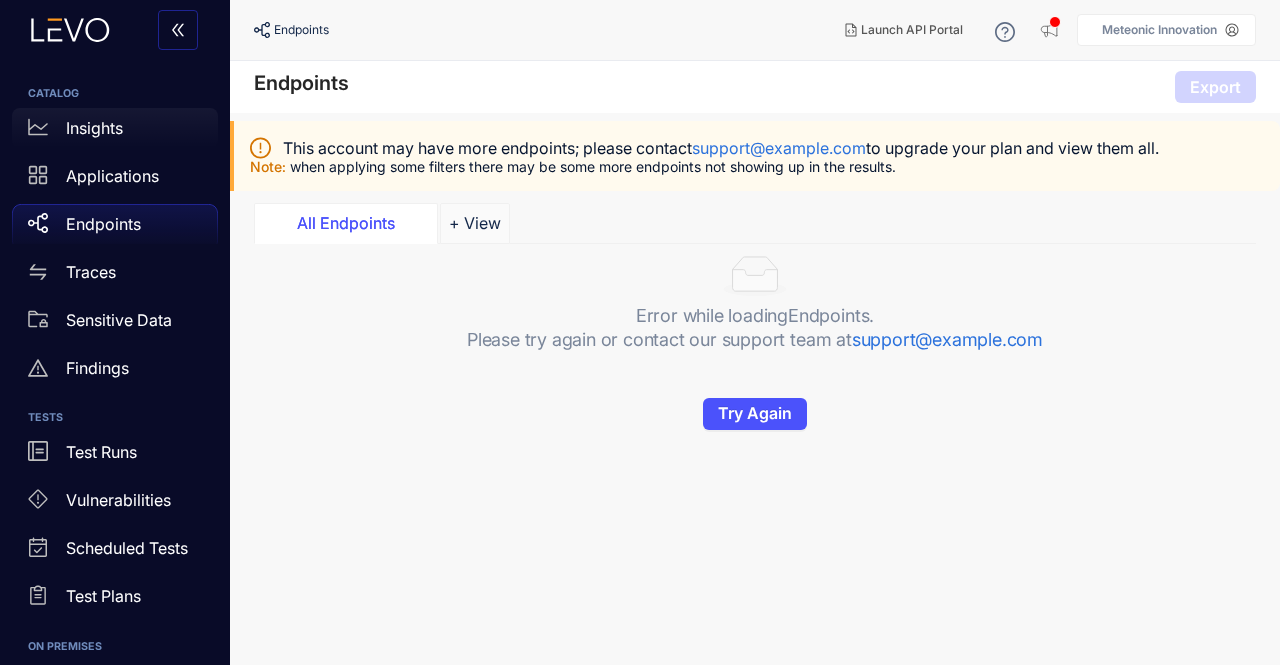 click on "Insights" at bounding box center (94, 128) 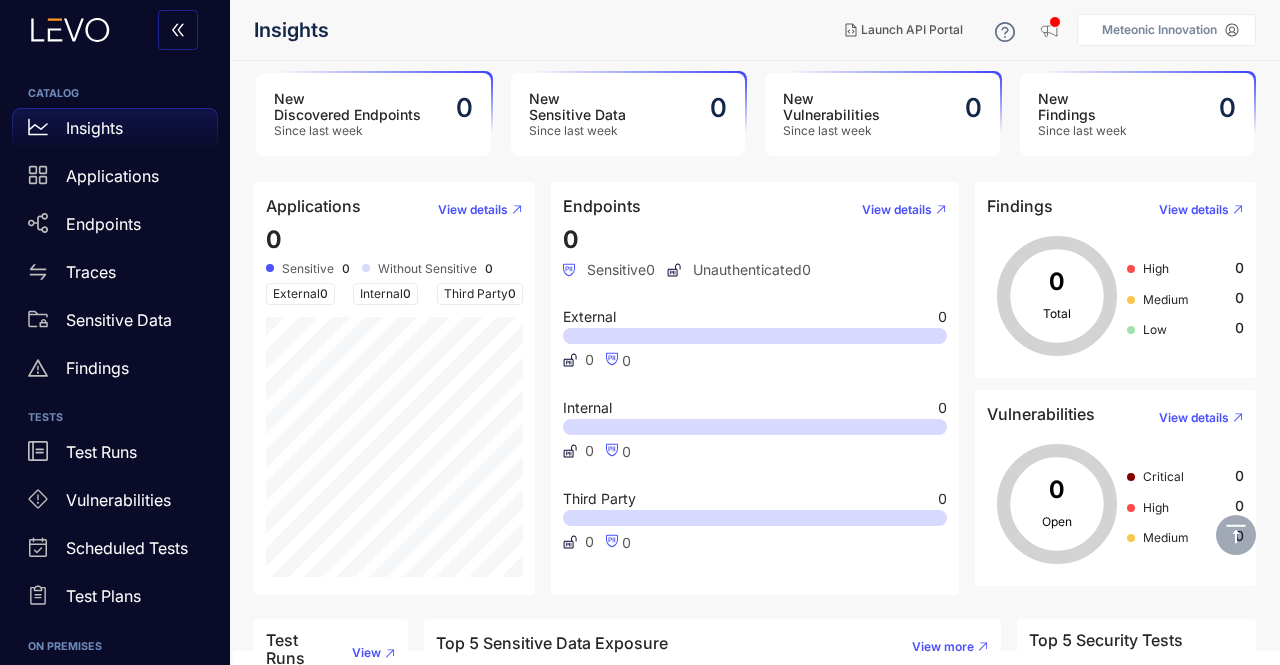 scroll, scrollTop: 0, scrollLeft: 0, axis: both 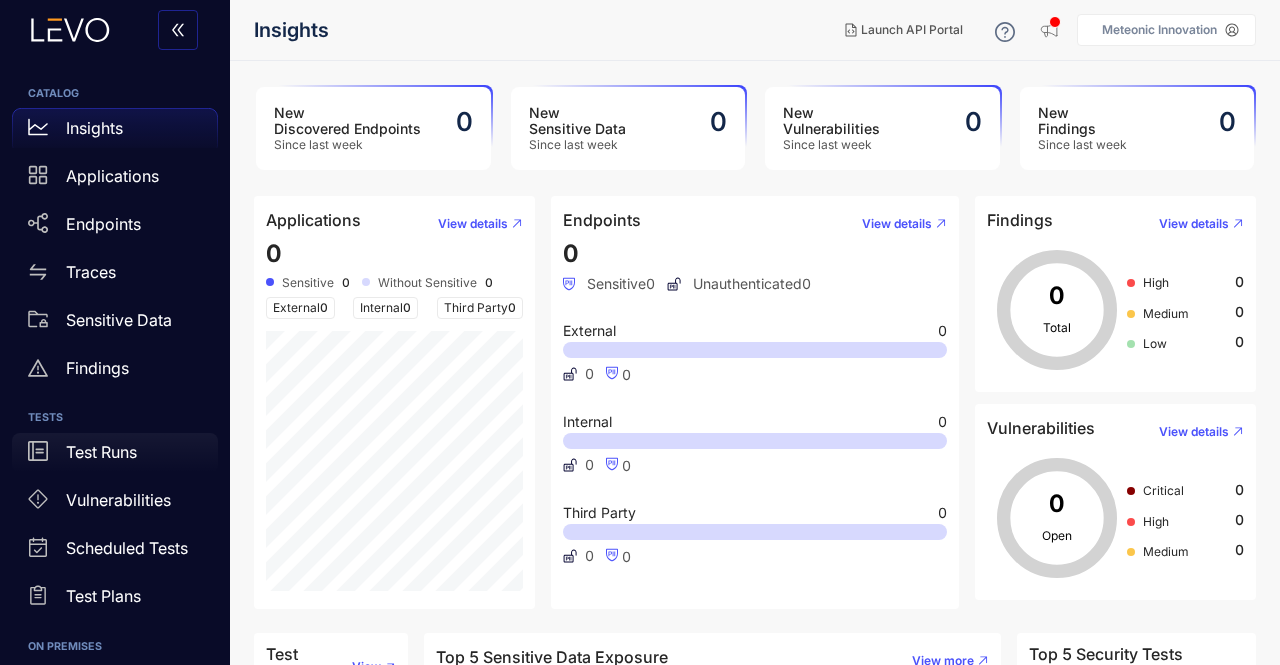 click on "Test Runs" at bounding box center [115, 457] 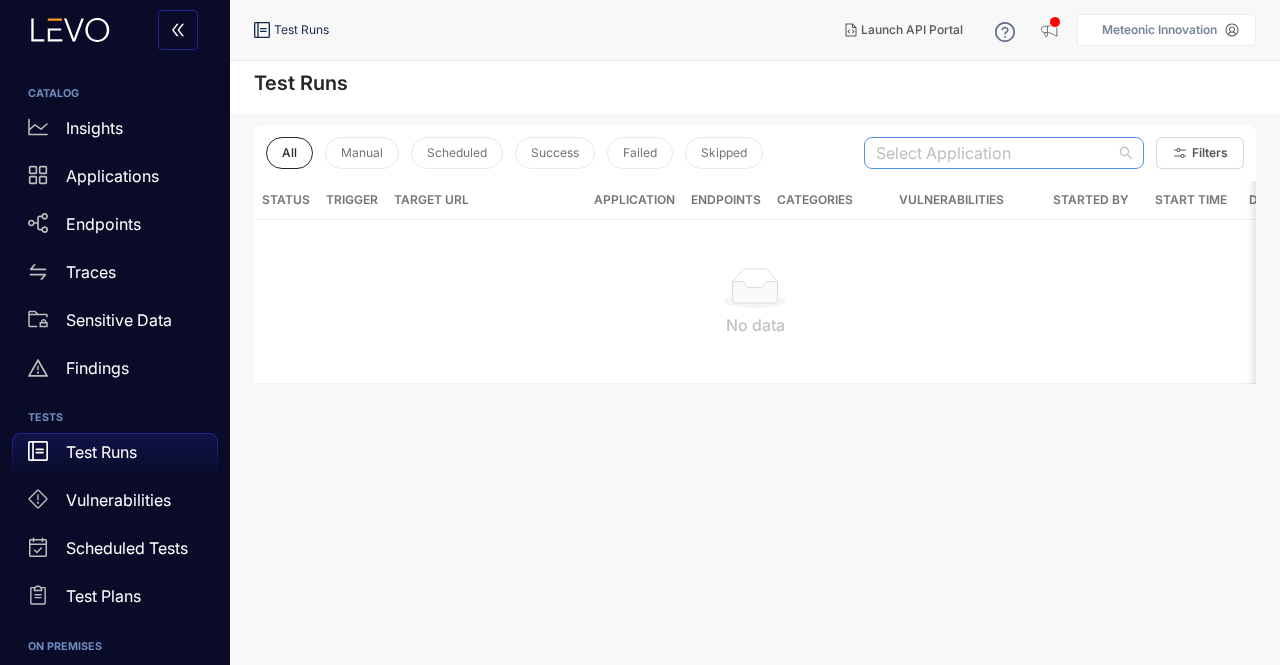 click at bounding box center [996, 153] 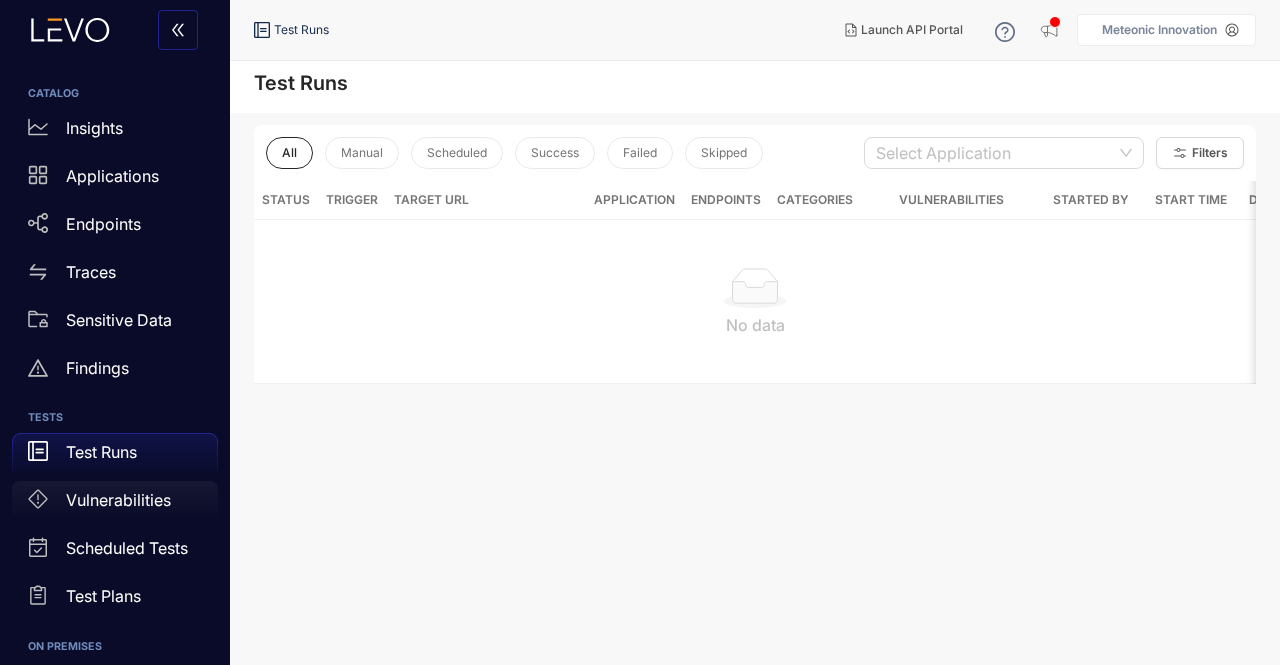 click on "Vulnerabilities" at bounding box center [115, 505] 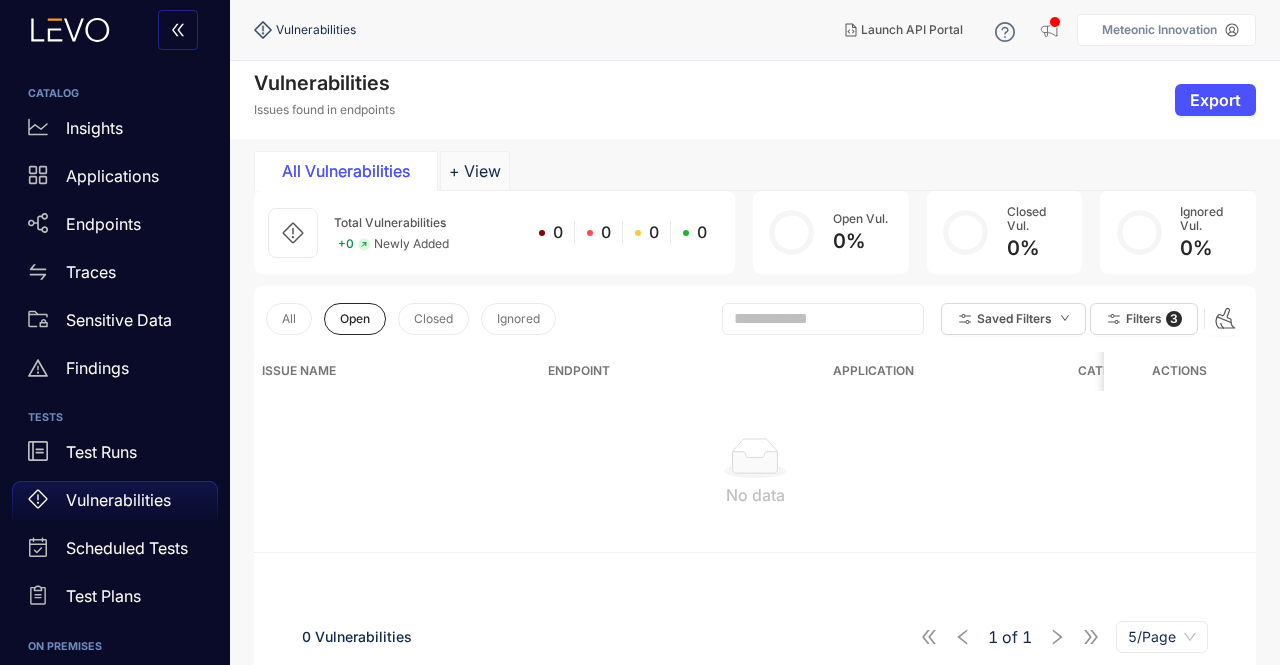 click 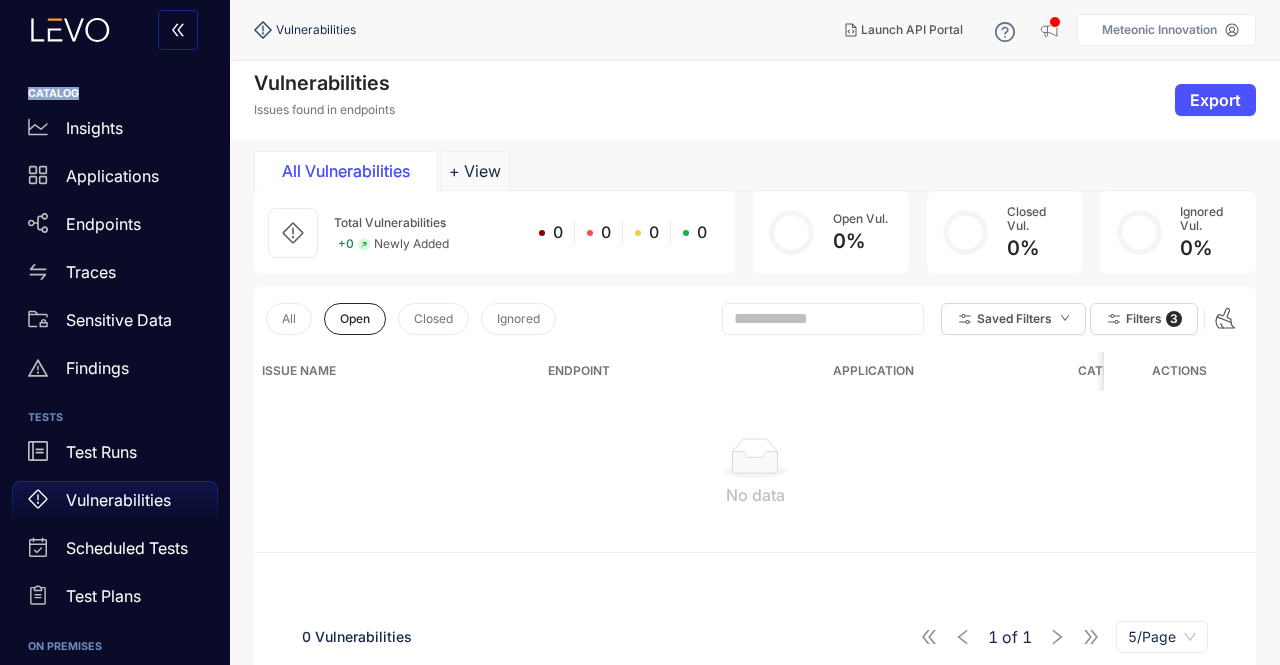 click 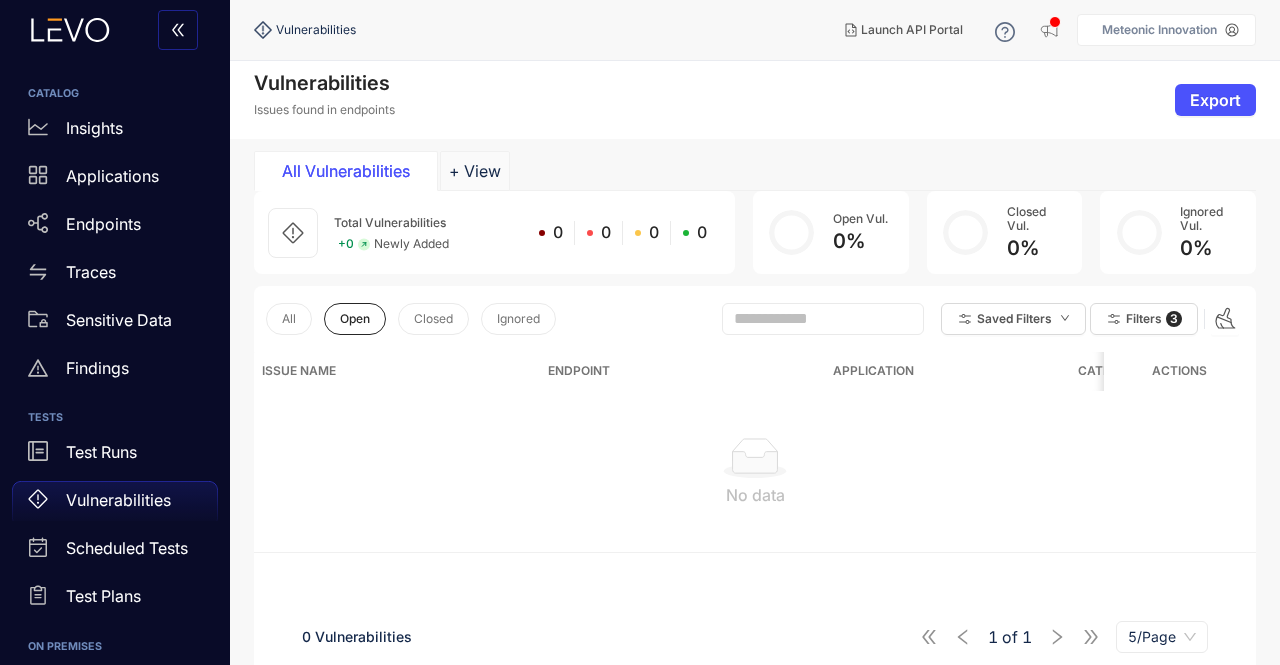 click on "Meteonic Innovation" at bounding box center [1159, 30] 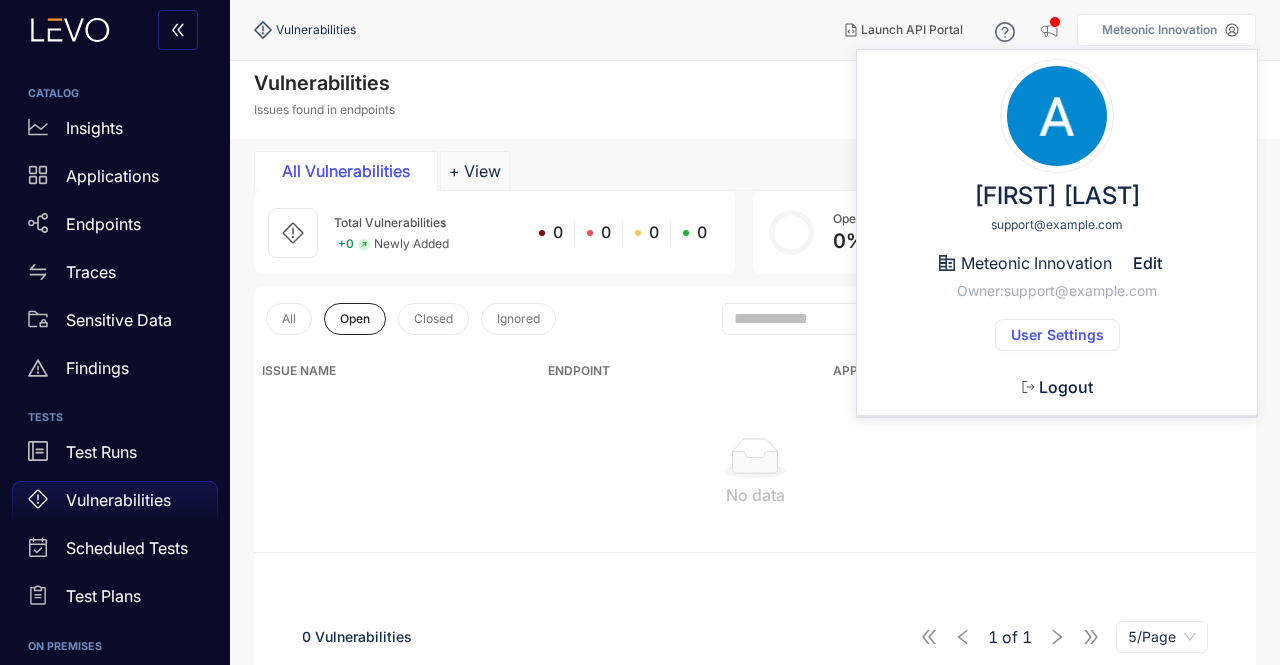 click on "User Settings" at bounding box center (1057, 335) 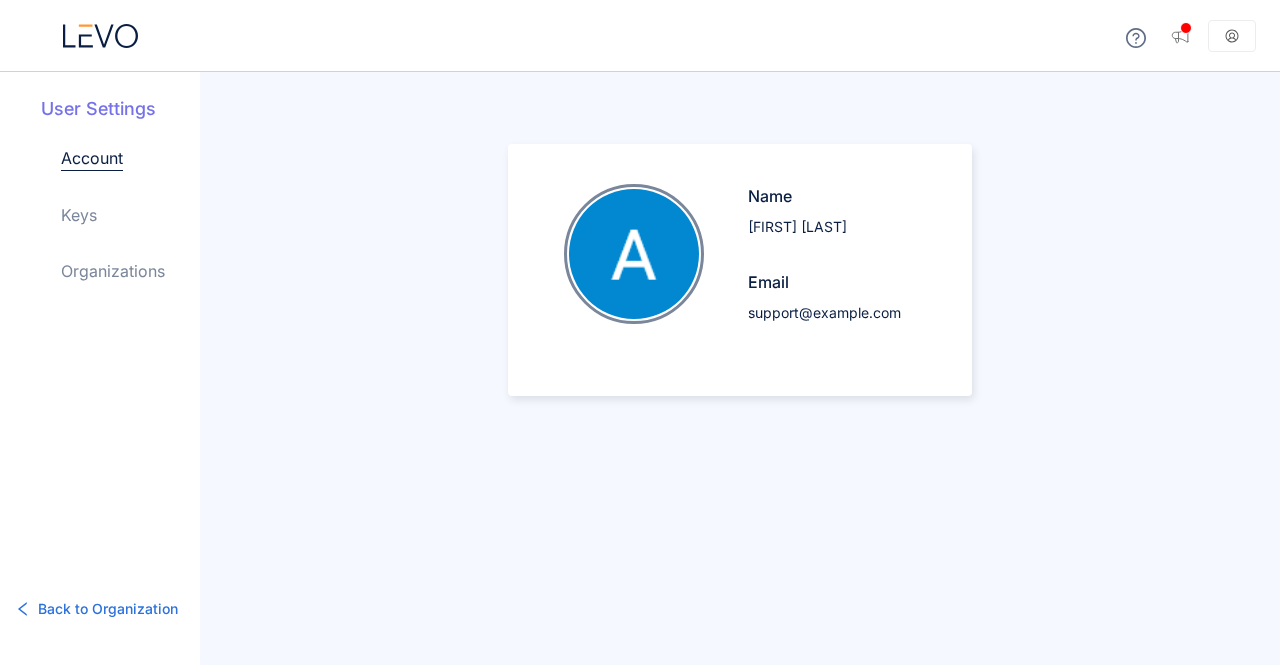 click on "User Settings Account  Keys  Organizations" at bounding box center [120, 205] 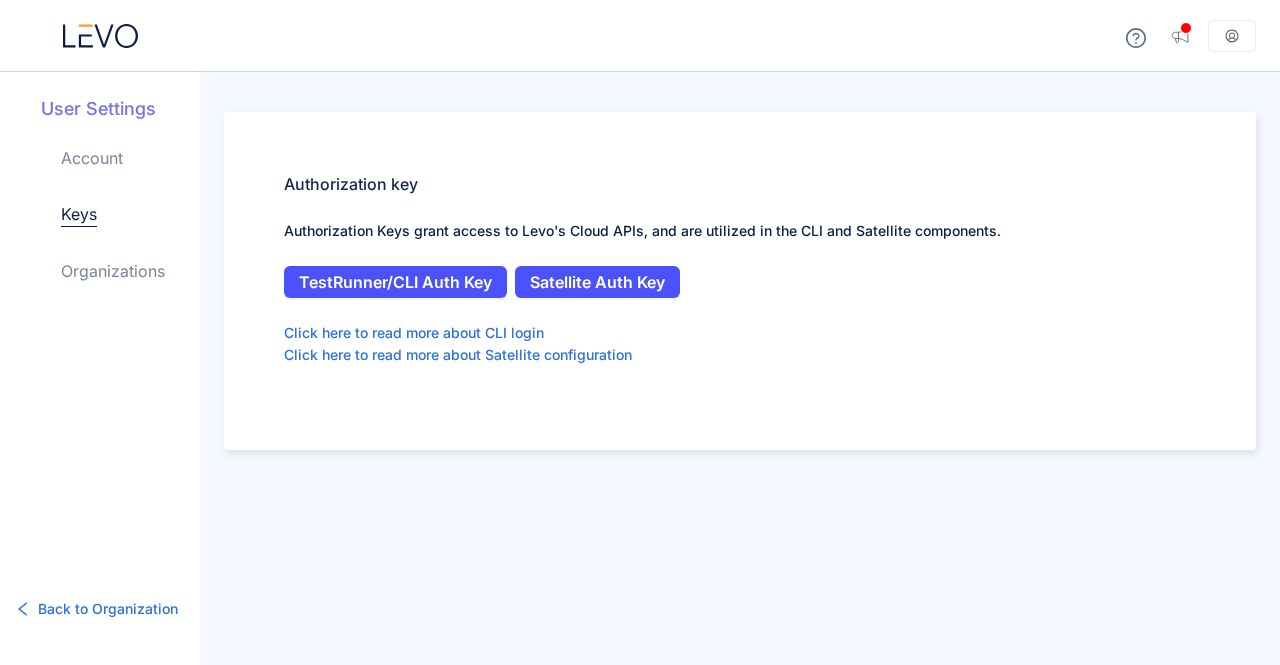 click on "Organizations" at bounding box center [113, 271] 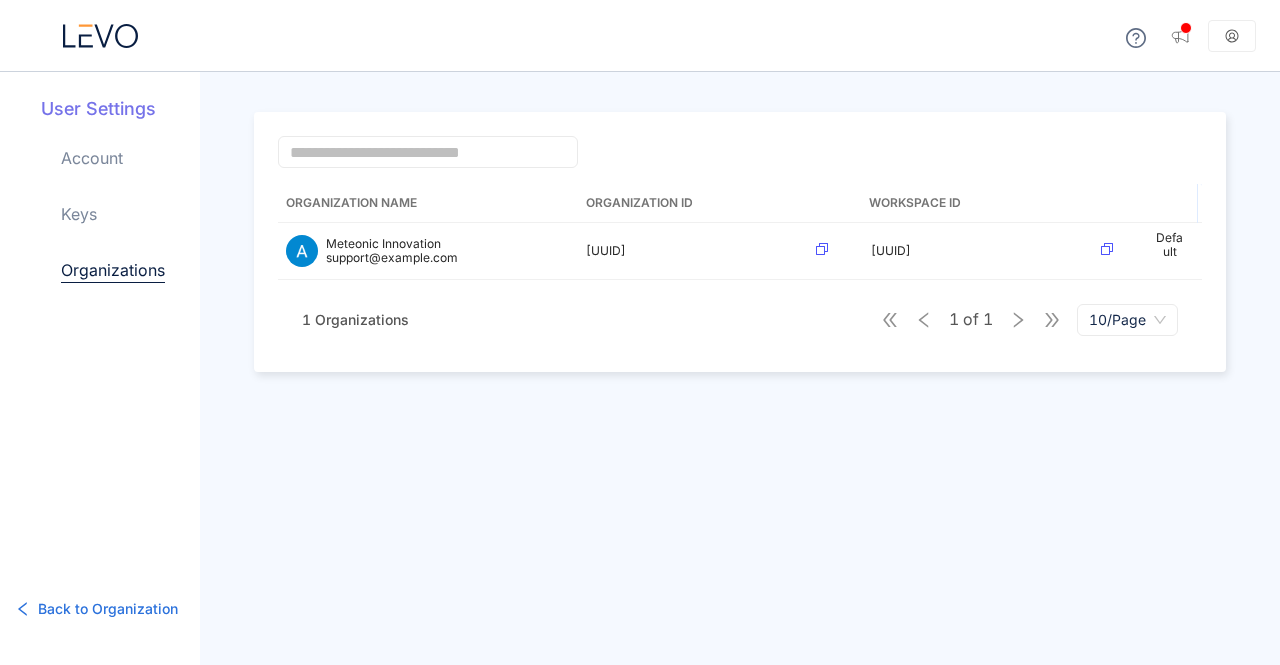 click on "Account" at bounding box center (92, 158) 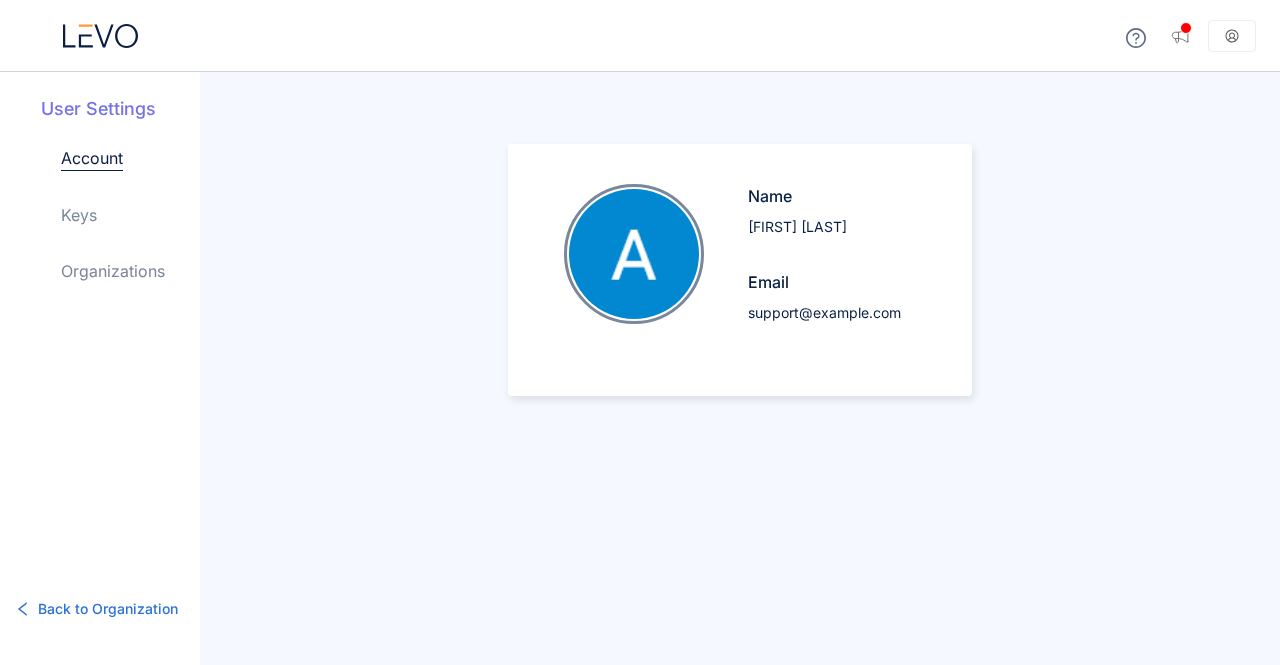 click on "User Settings" at bounding box center (120, 109) 